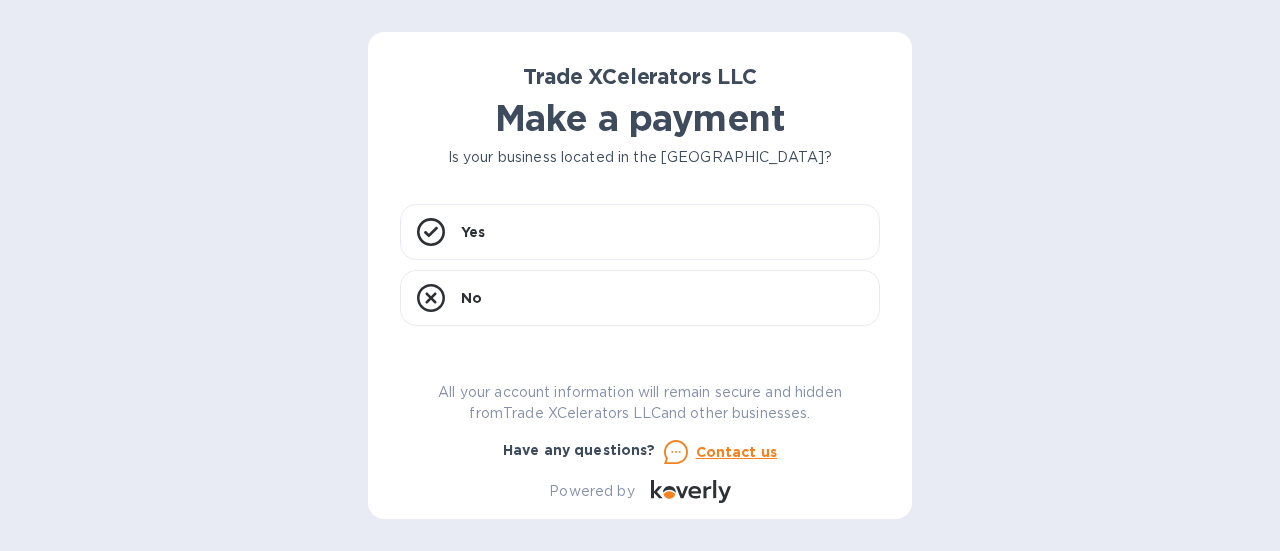 scroll, scrollTop: 0, scrollLeft: 0, axis: both 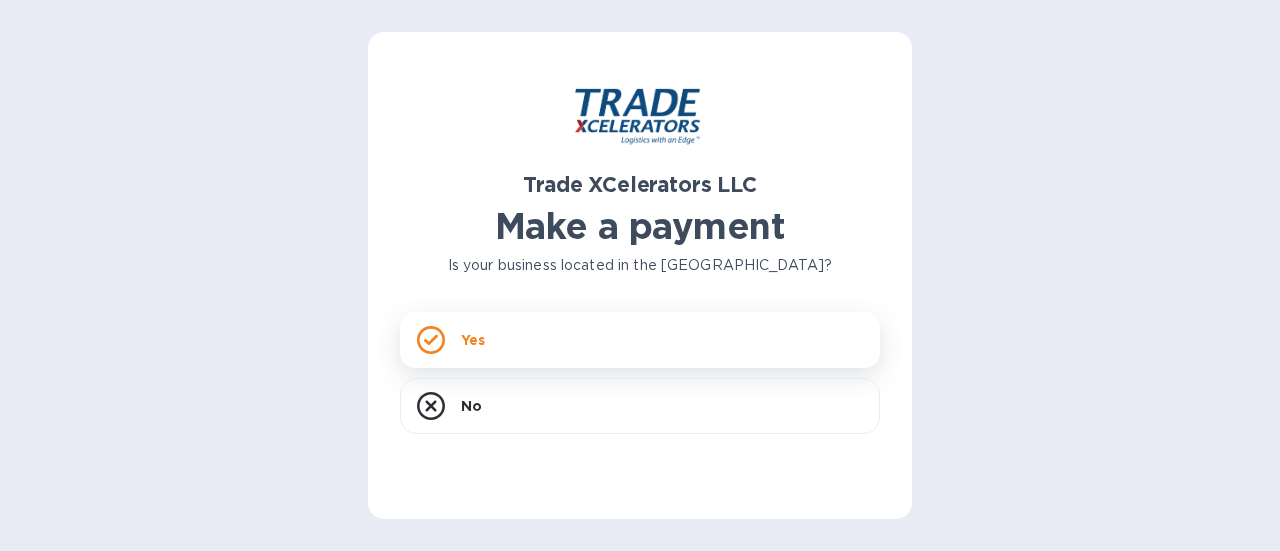 click on "Yes" at bounding box center (640, 340) 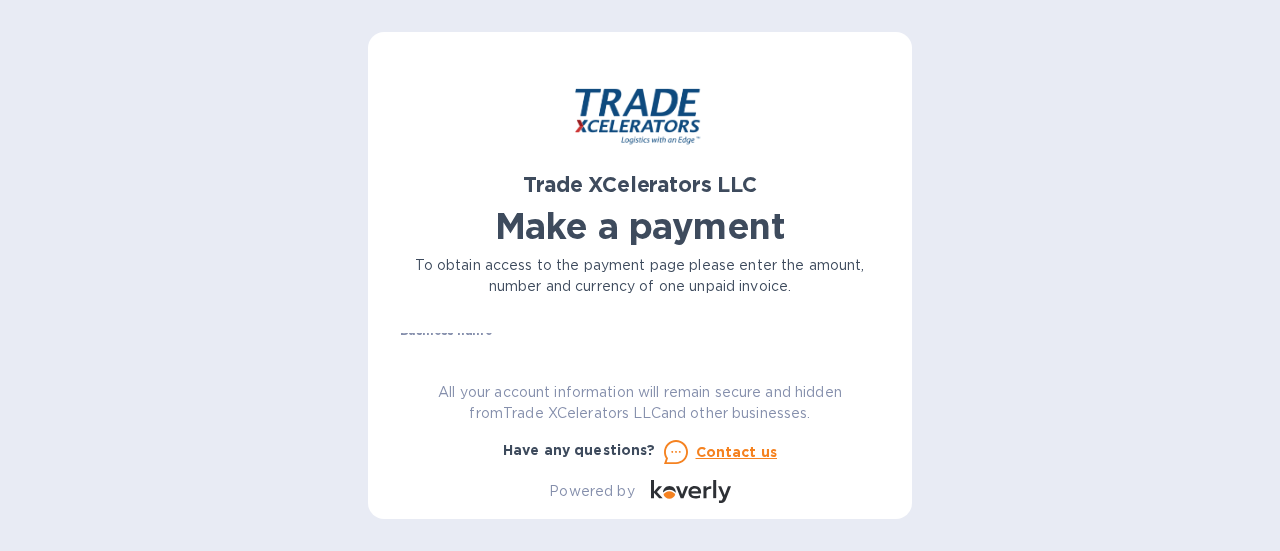 scroll, scrollTop: 0, scrollLeft: 0, axis: both 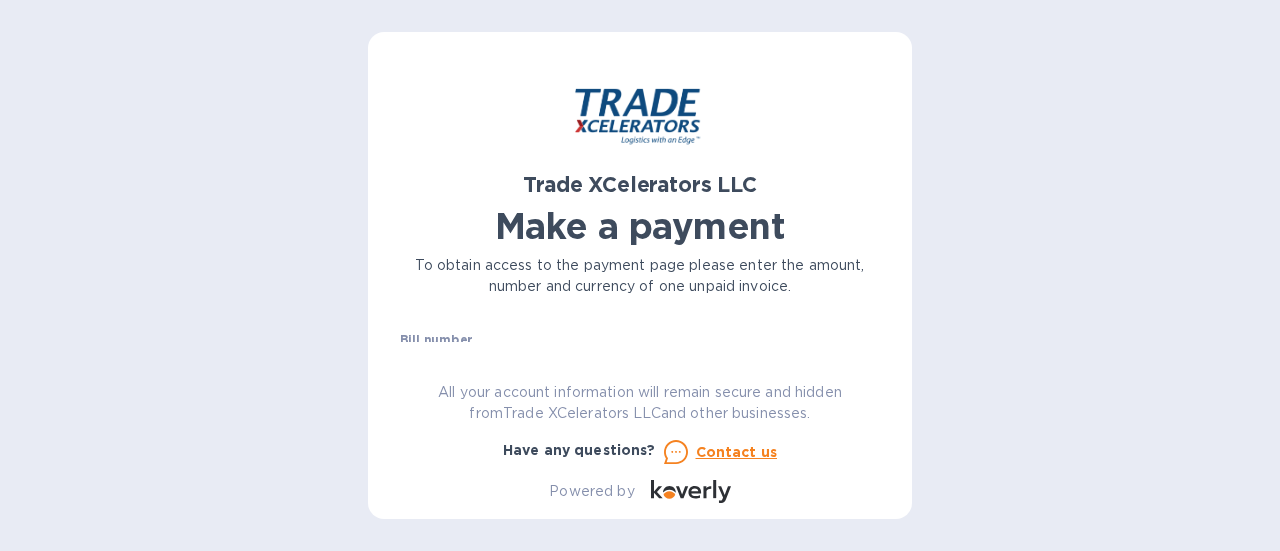 click on "Bill number №" at bounding box center [640, 356] 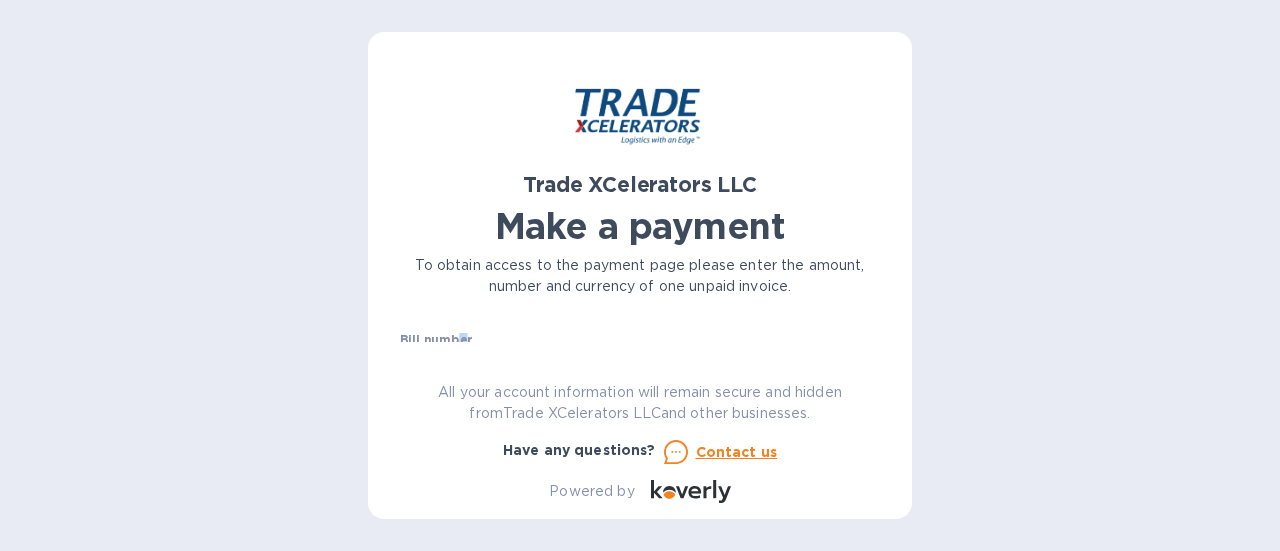 click on "Bill number" at bounding box center [436, 341] 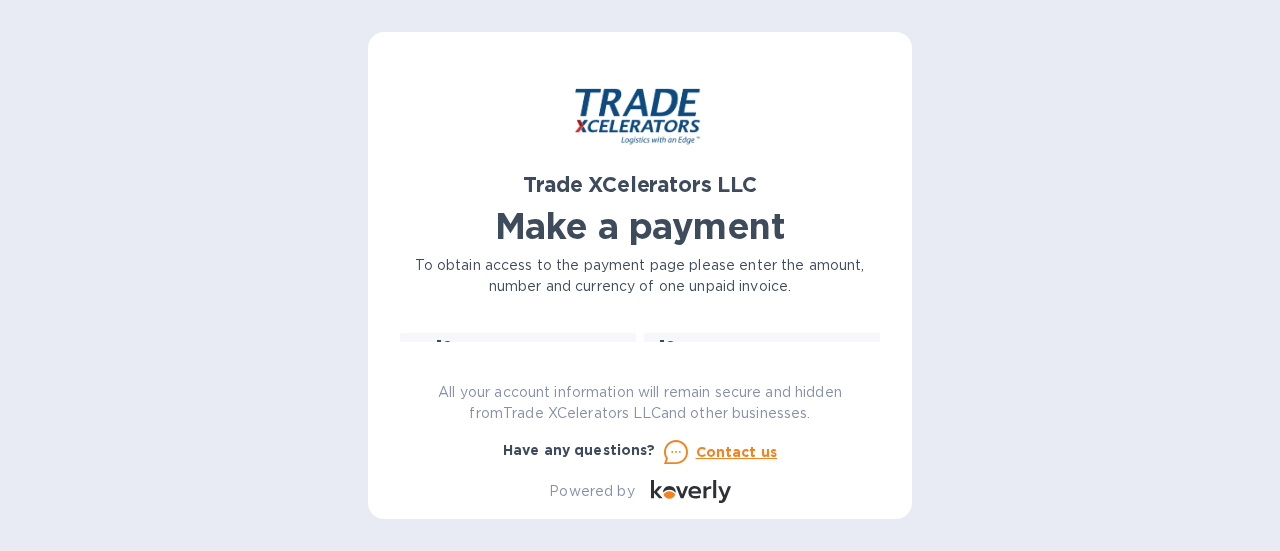 scroll, scrollTop: 525, scrollLeft: 0, axis: vertical 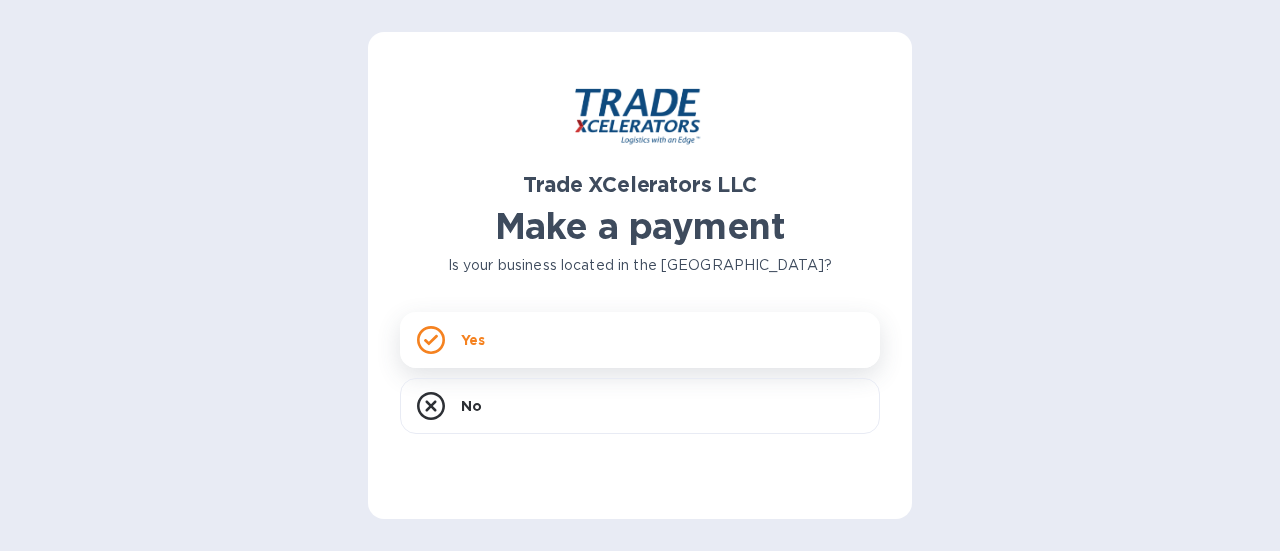 click on "Yes" at bounding box center (640, 340) 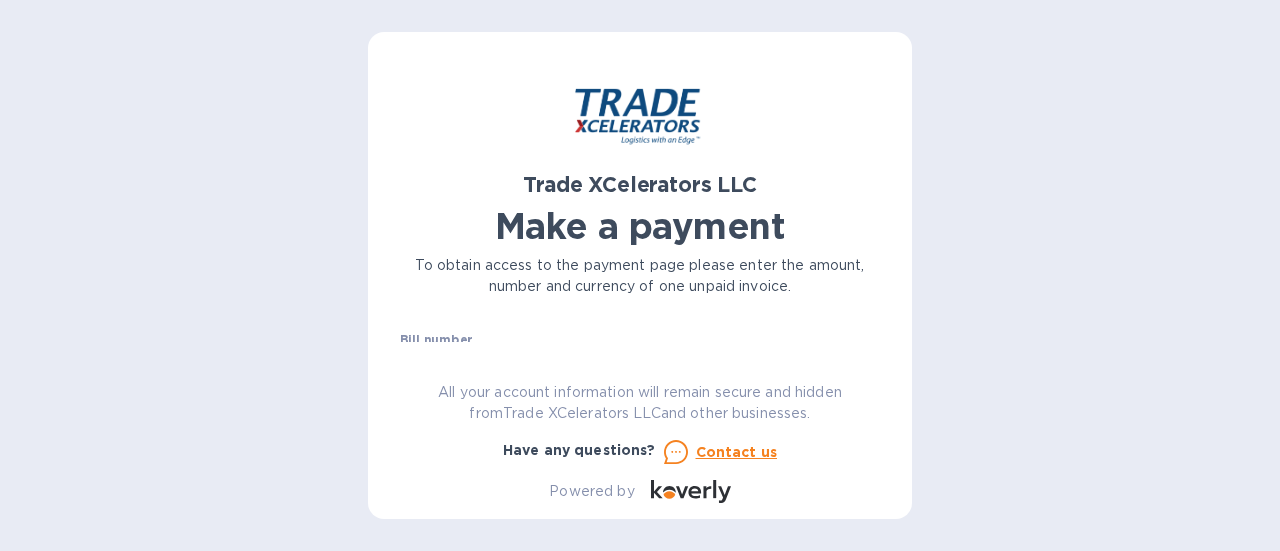 click on "Bill number №" at bounding box center (640, 356) 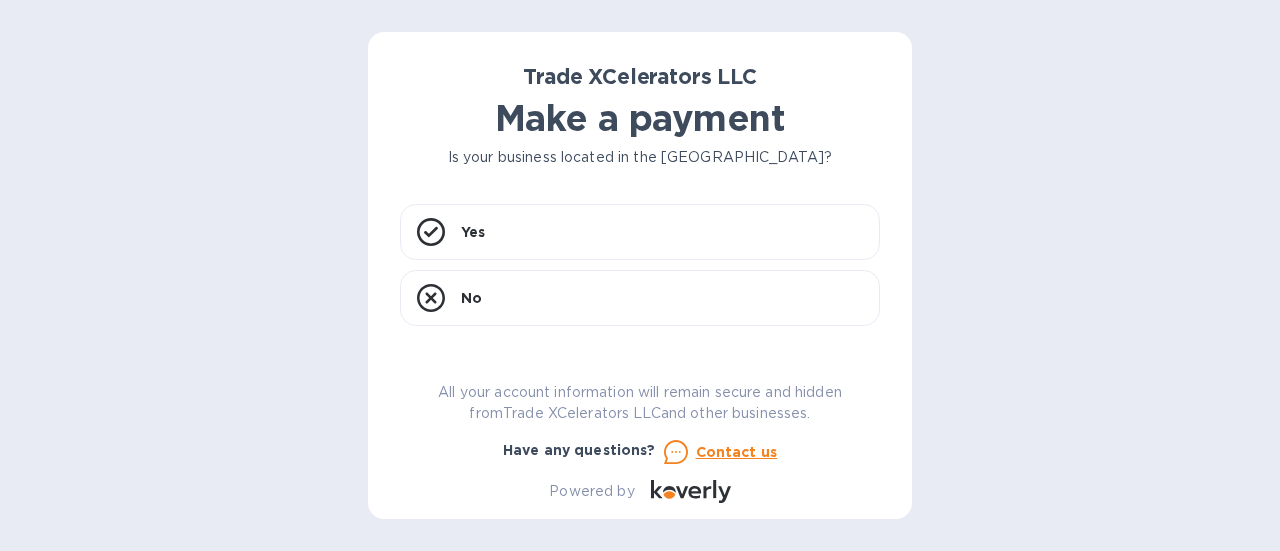 scroll, scrollTop: 0, scrollLeft: 0, axis: both 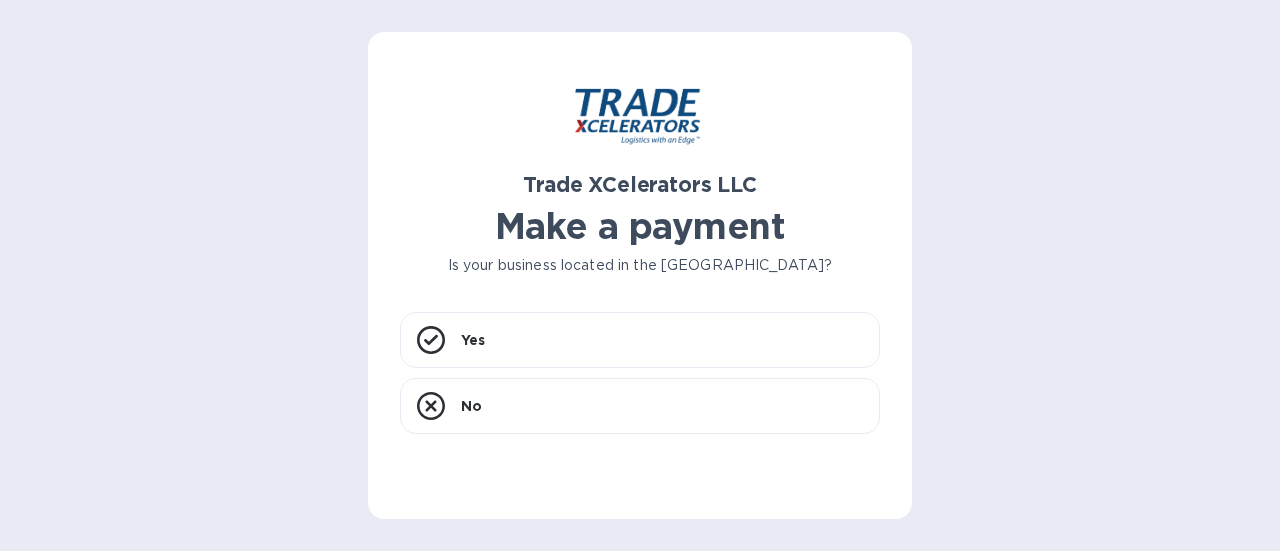 click on "Make a payment" at bounding box center [640, 226] 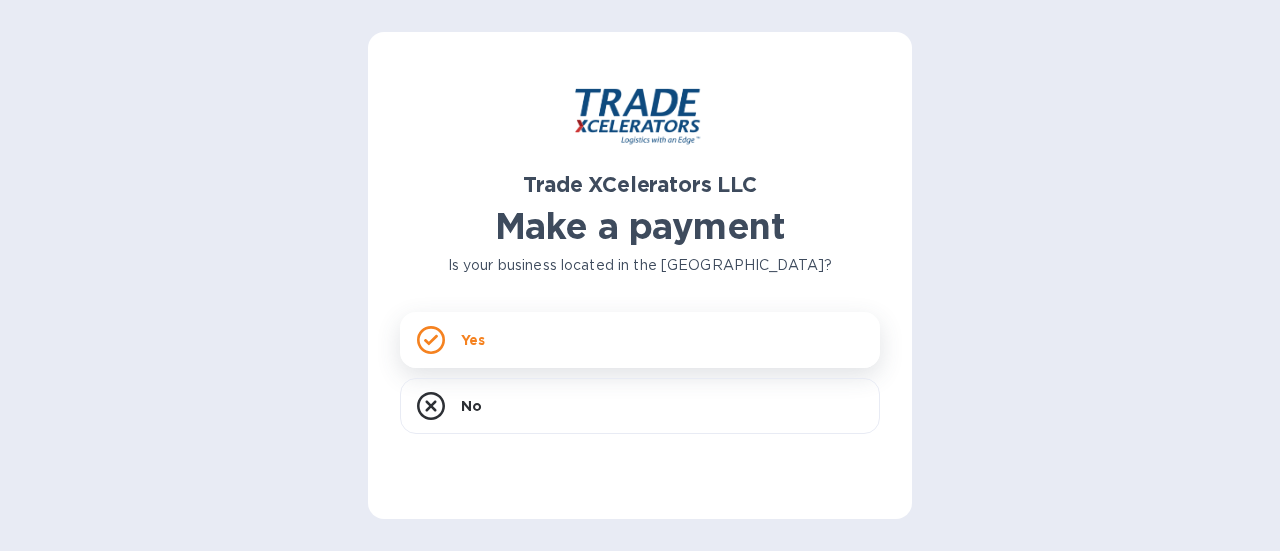click on "Yes" at bounding box center (640, 340) 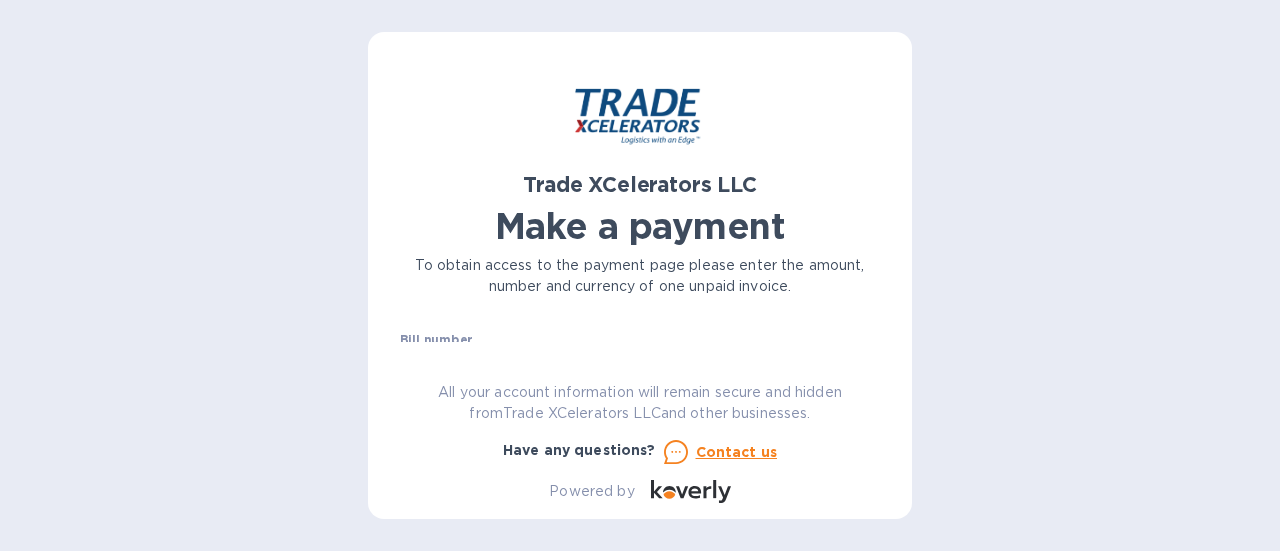 click on "Bill number" at bounding box center [436, 341] 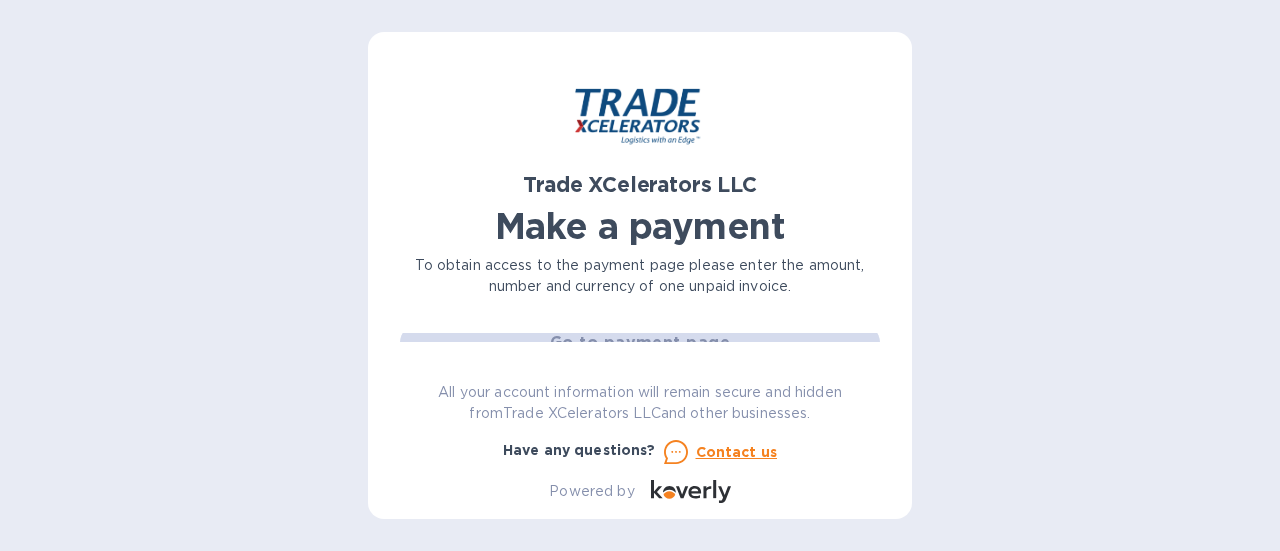 scroll, scrollTop: 200, scrollLeft: 0, axis: vertical 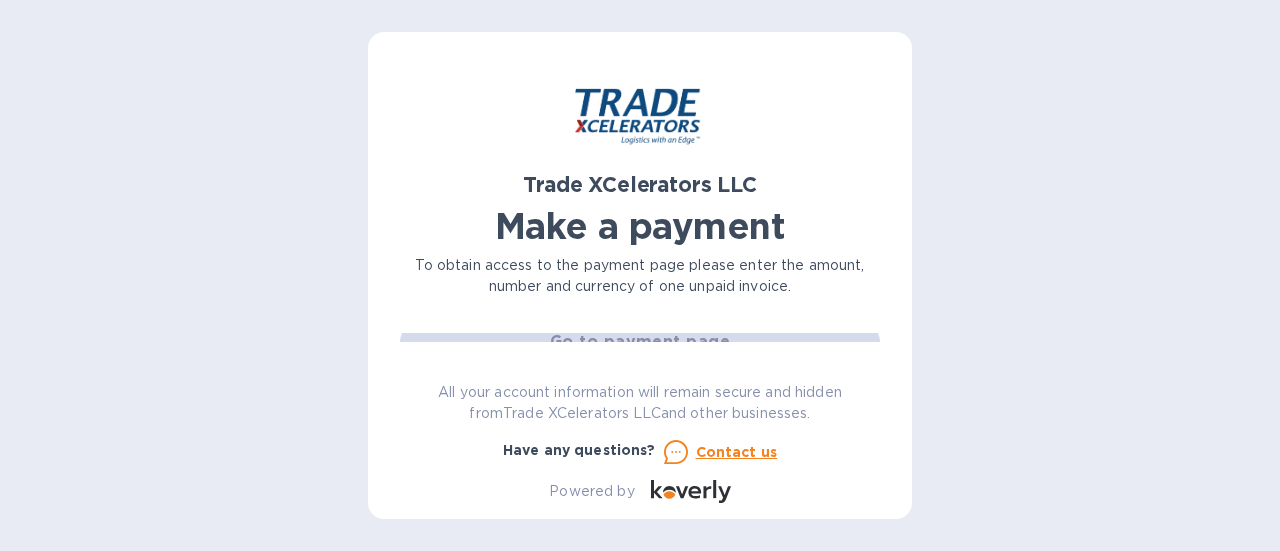 click on "Go to payment page" at bounding box center (640, 342) 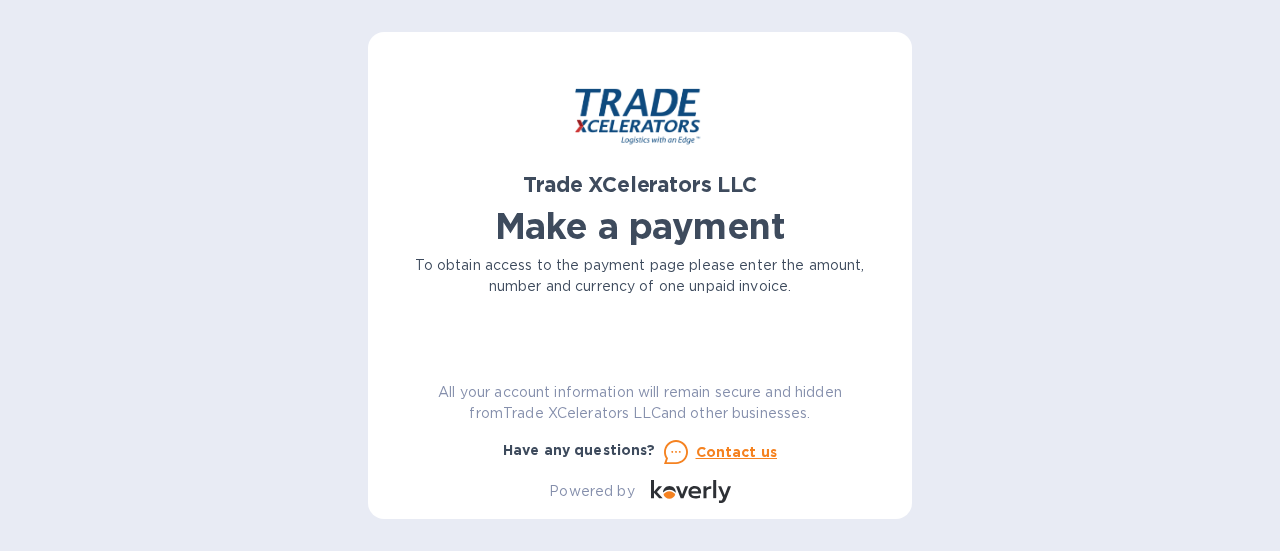 scroll, scrollTop: 120, scrollLeft: 0, axis: vertical 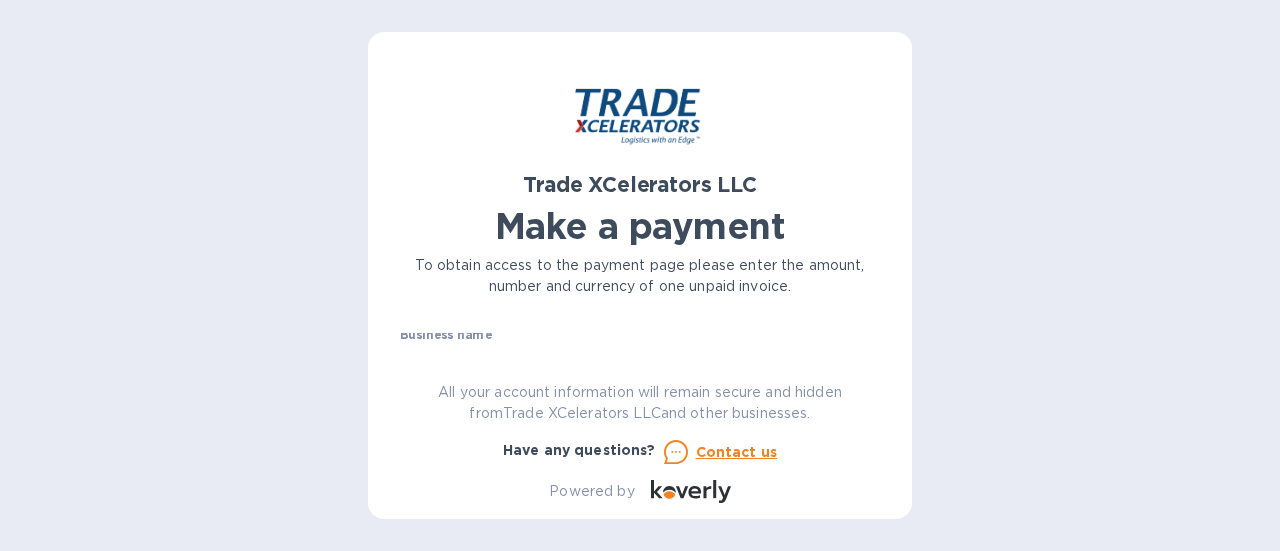 click on "Business name" at bounding box center (446, 336) 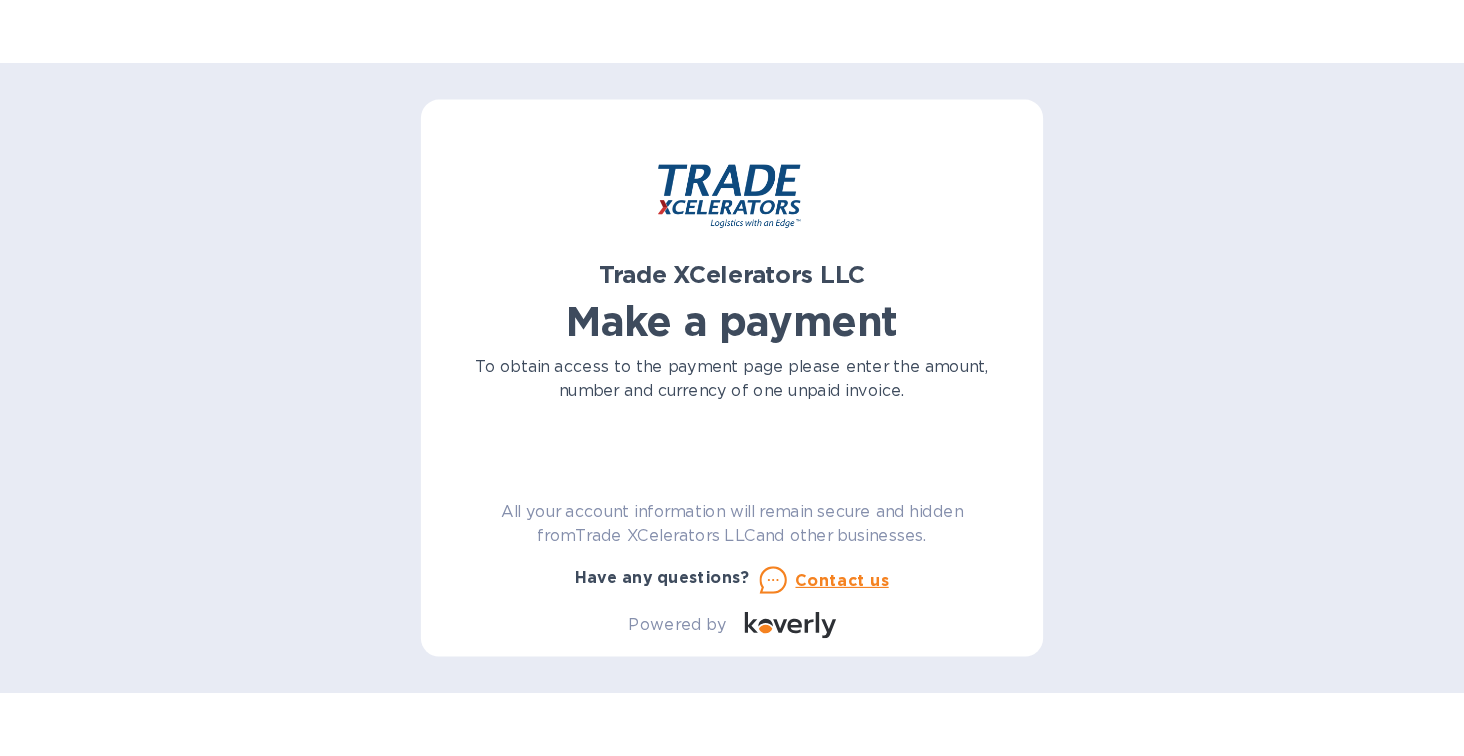 scroll, scrollTop: 0, scrollLeft: 0, axis: both 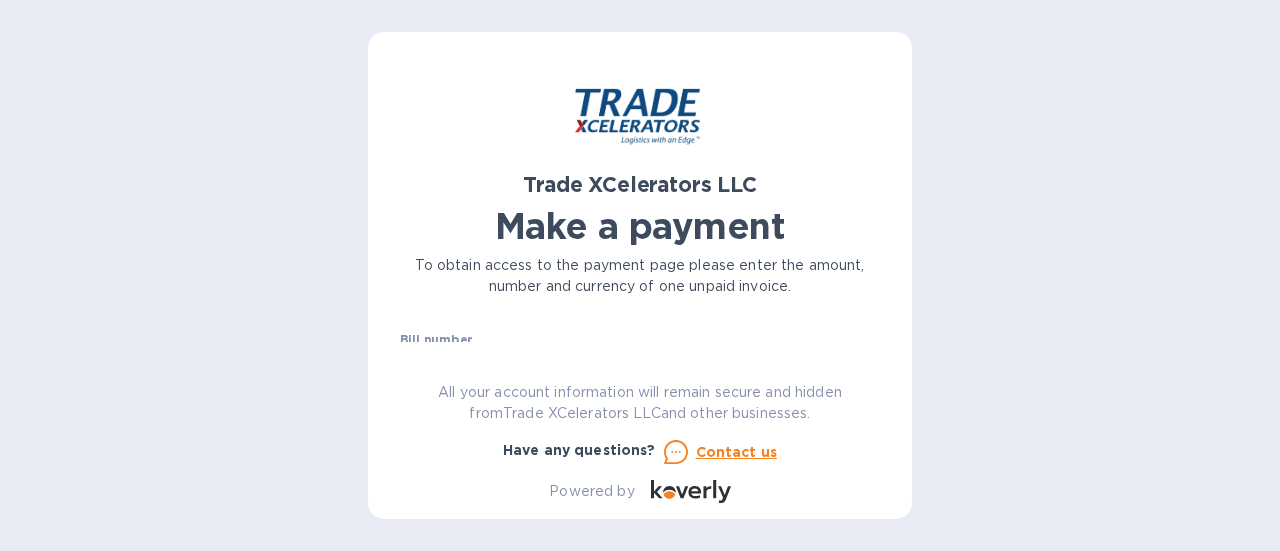 click on "Bill number №" at bounding box center [640, 356] 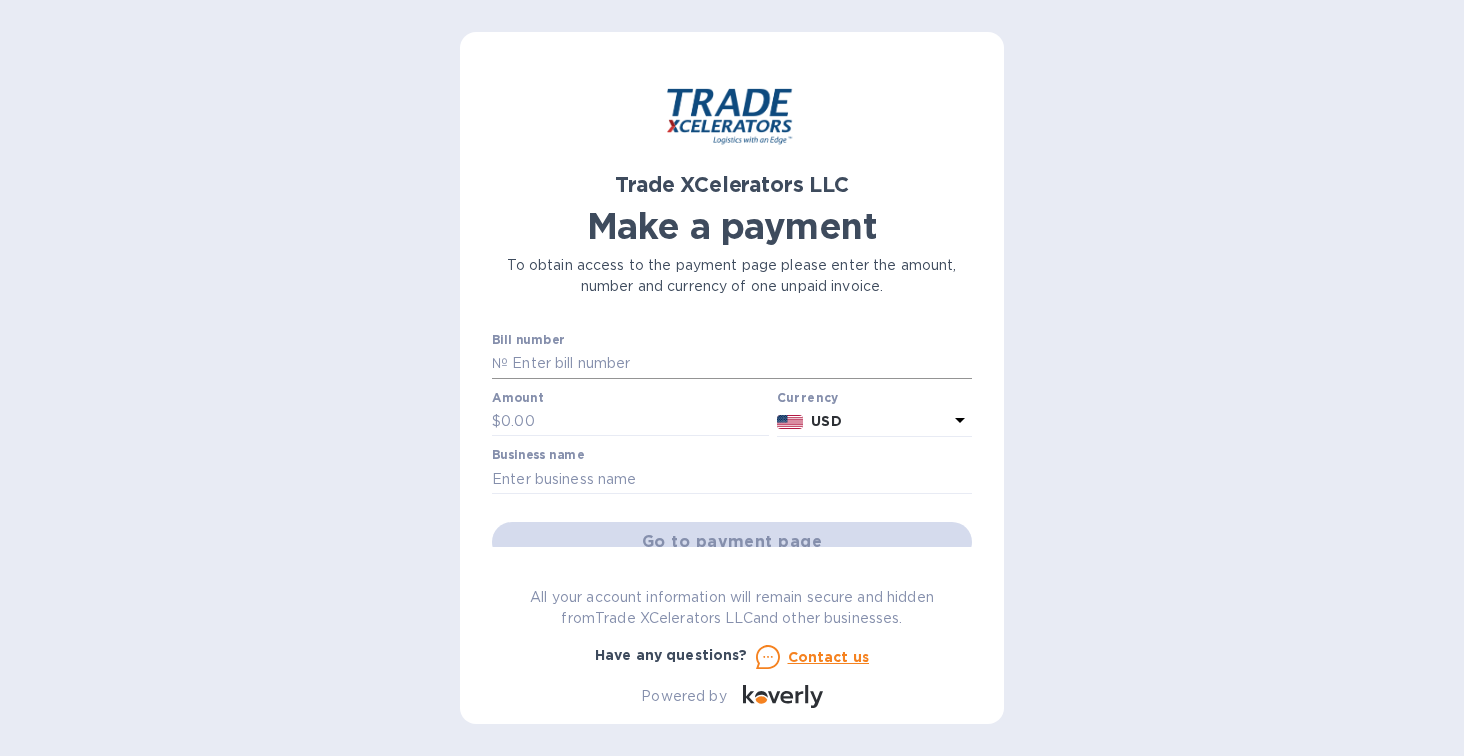 click at bounding box center (740, 364) 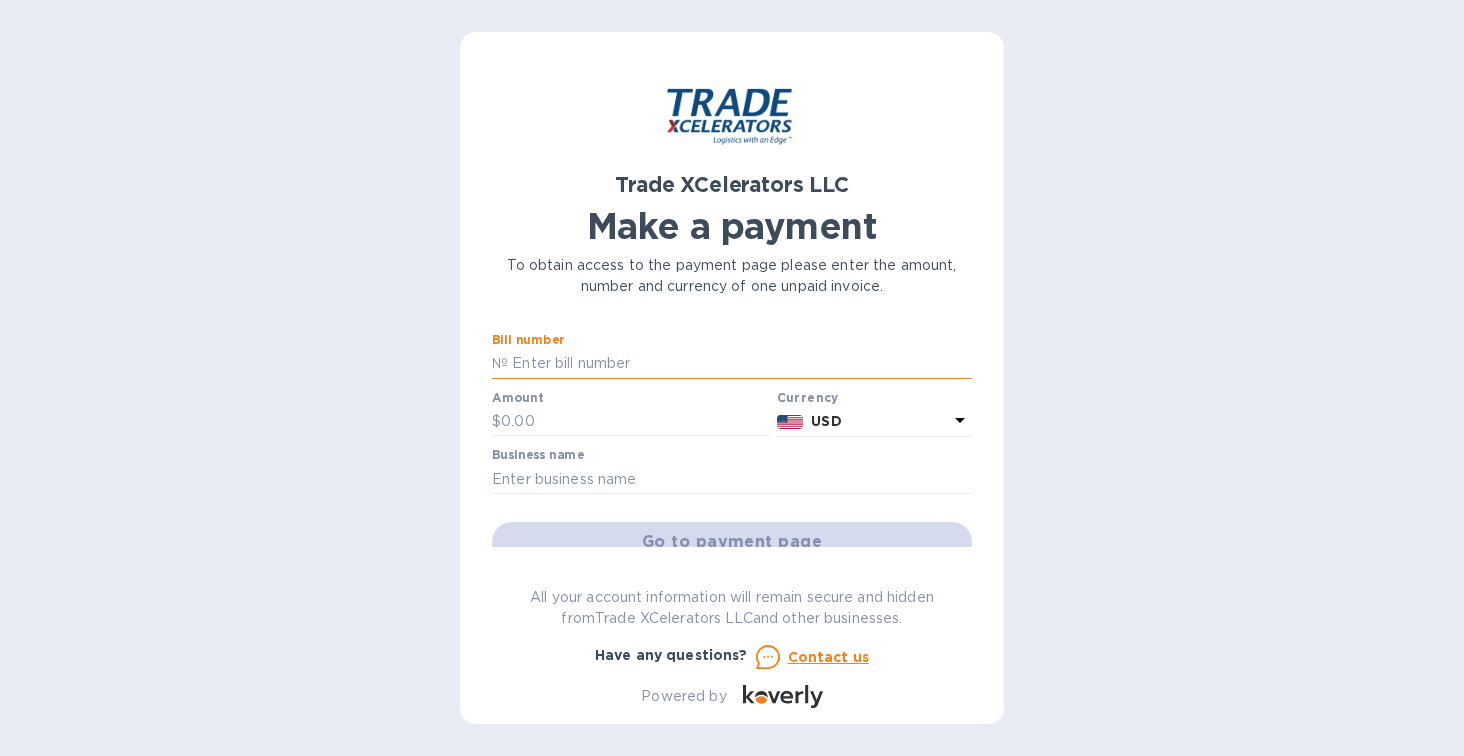 drag, startPoint x: 667, startPoint y: 363, endPoint x: 514, endPoint y: 360, distance: 153.0294 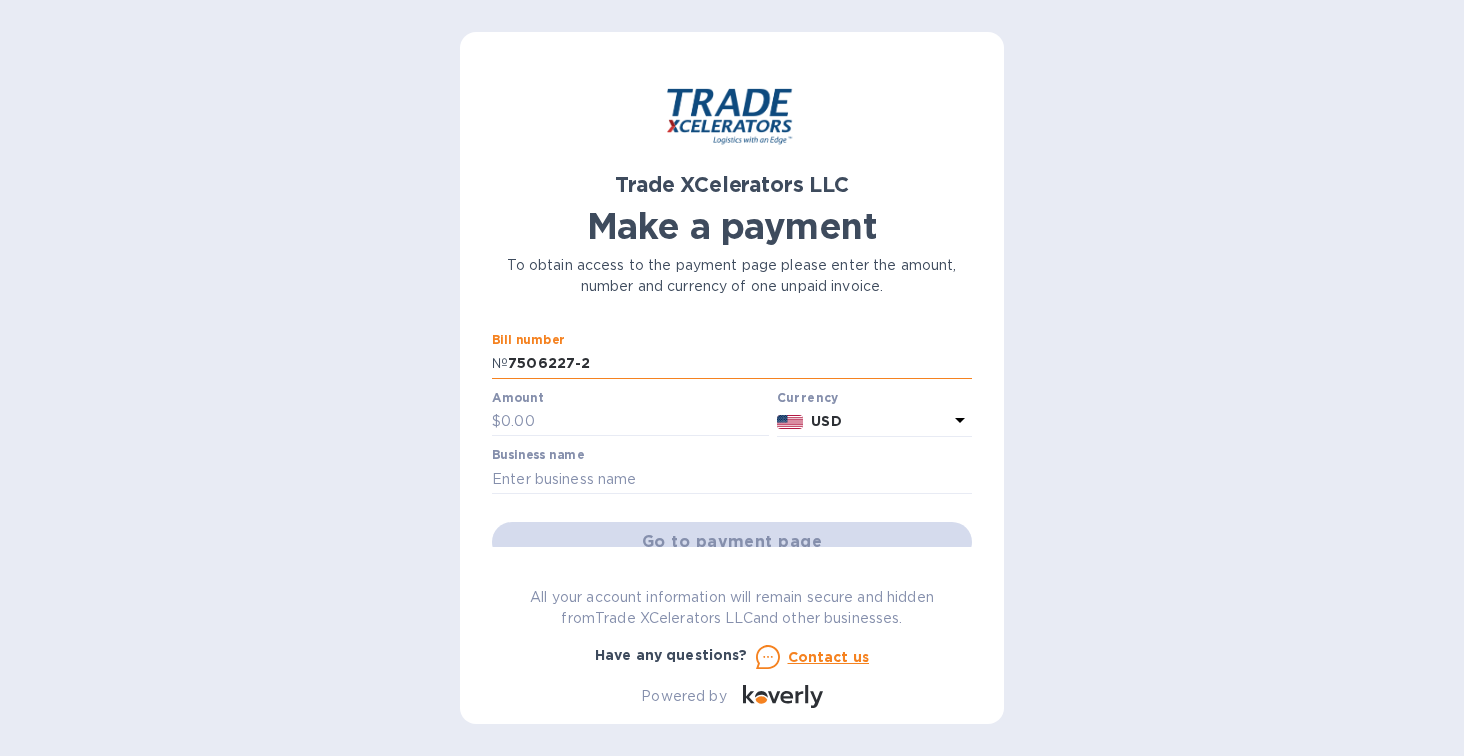 type on "7506227-2" 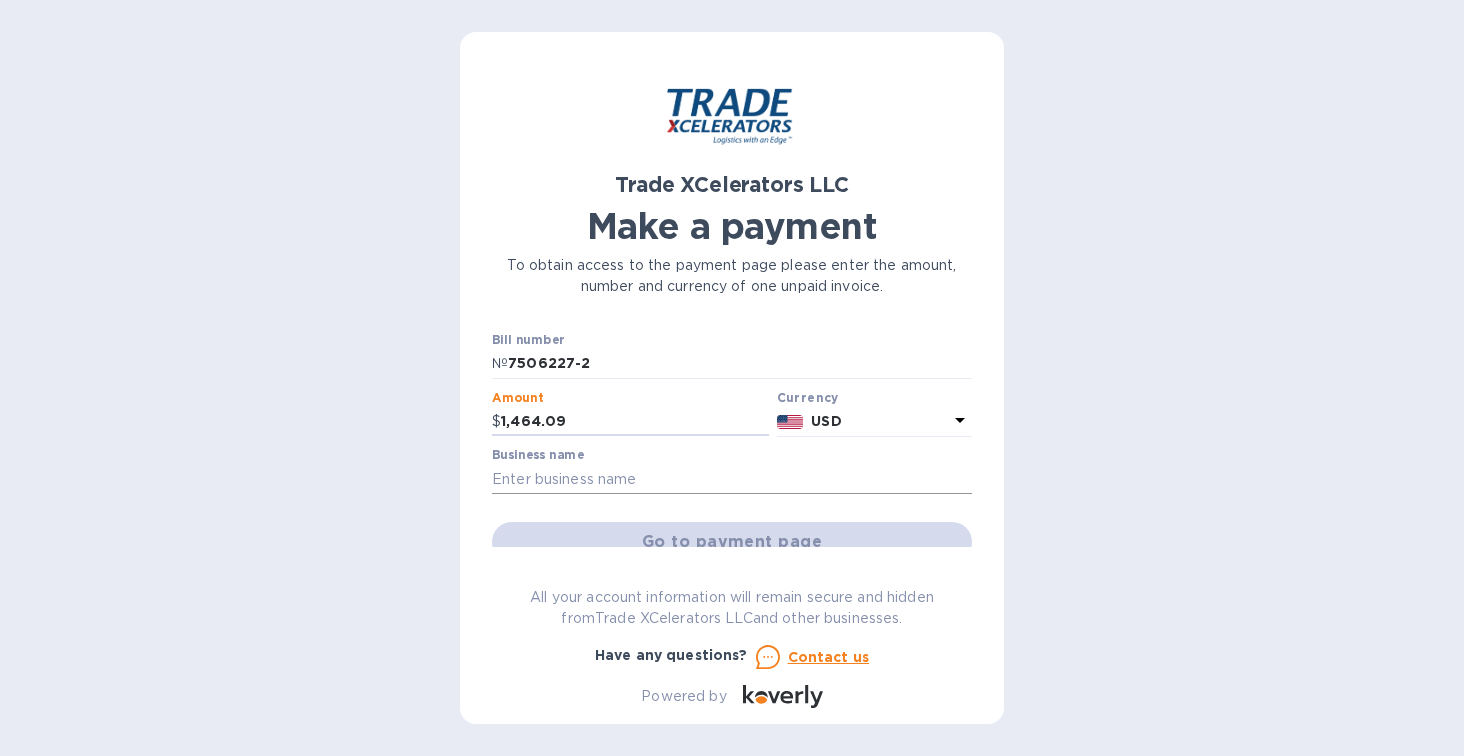 type on "1,464.09" 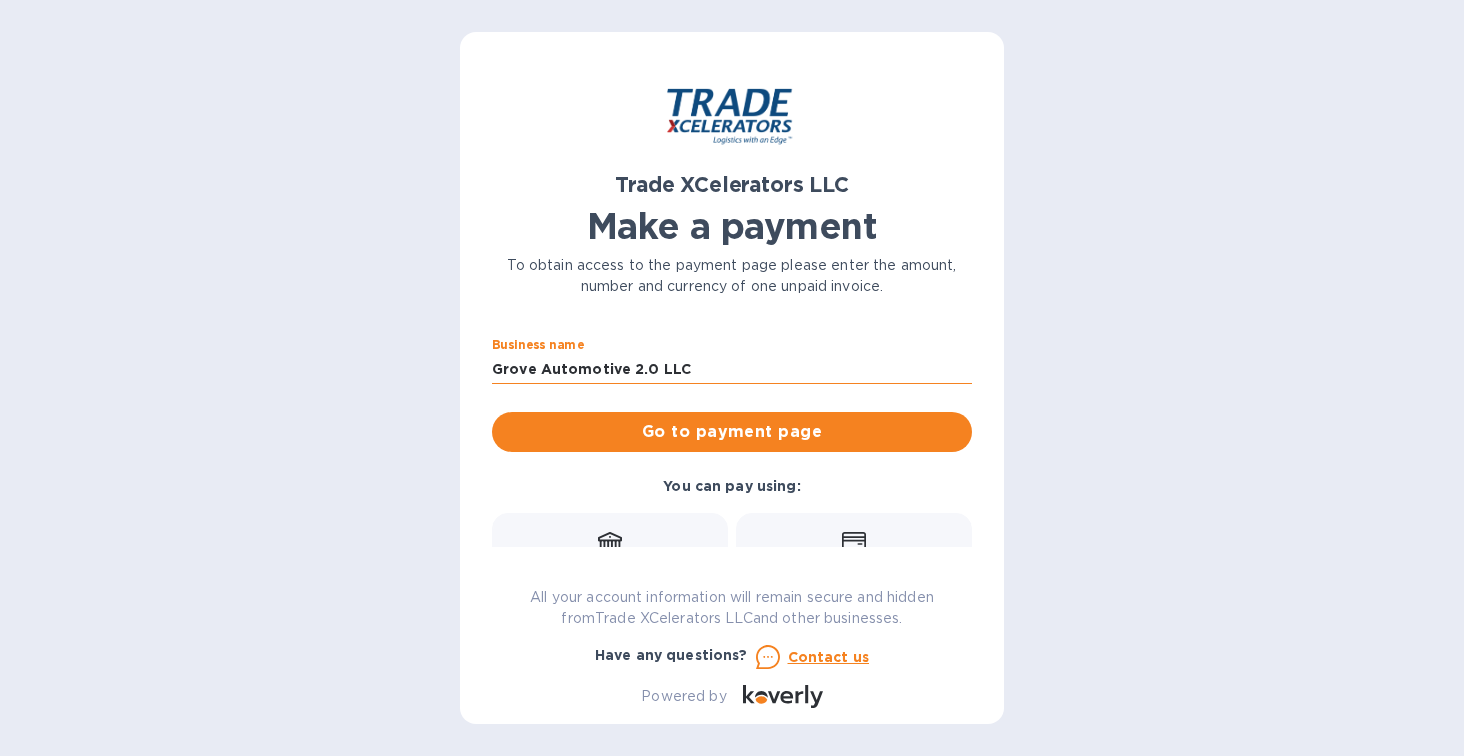 scroll, scrollTop: 119, scrollLeft: 0, axis: vertical 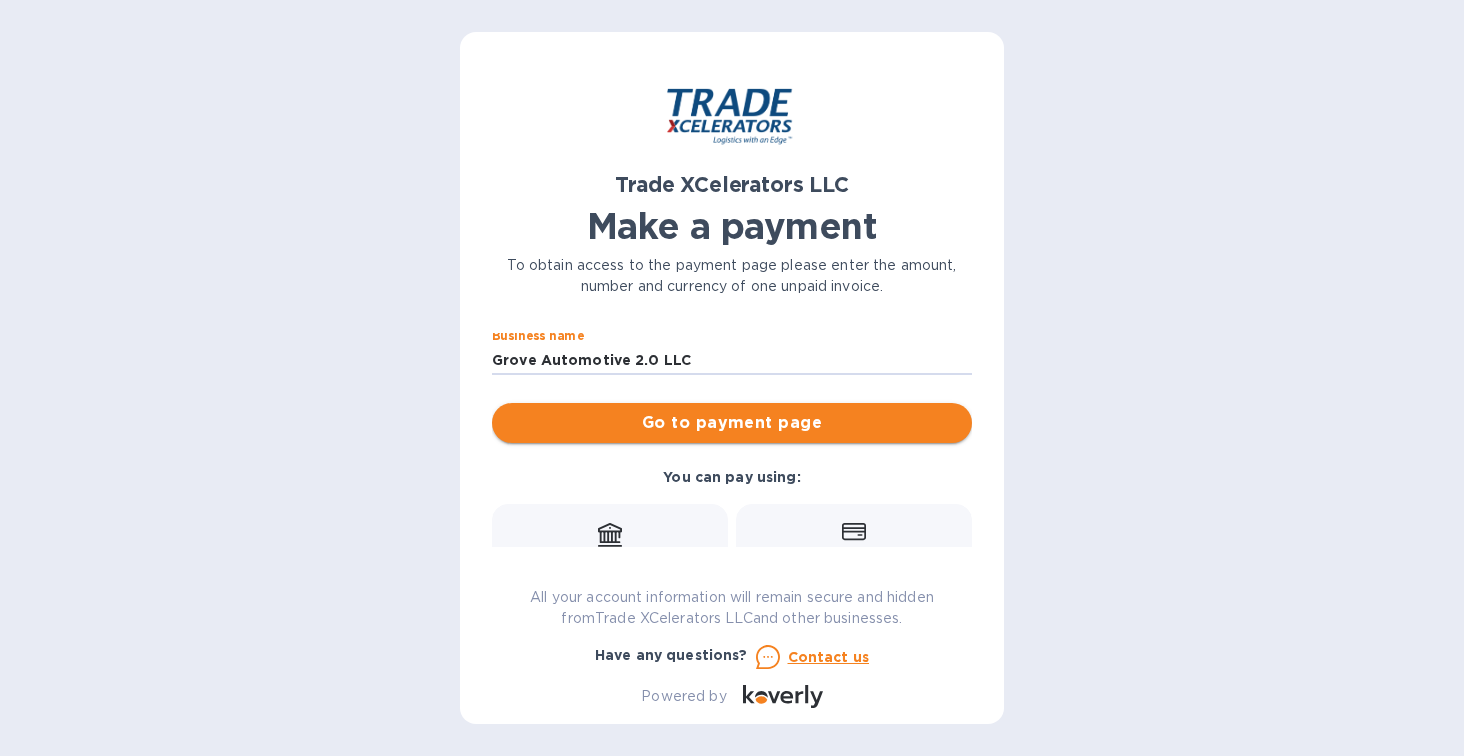 type on "Grove Automotive 2.0 LLC" 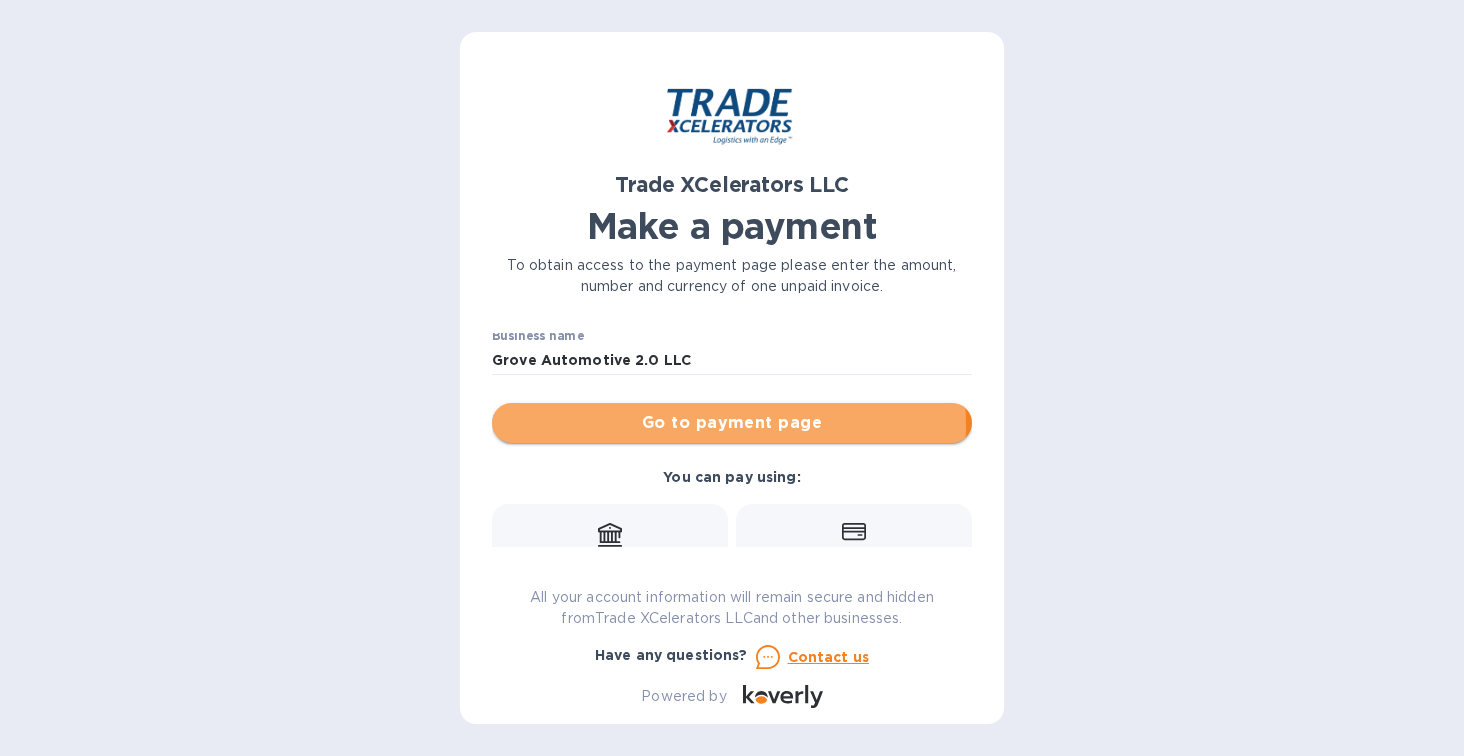click on "Go to payment page" at bounding box center (732, 423) 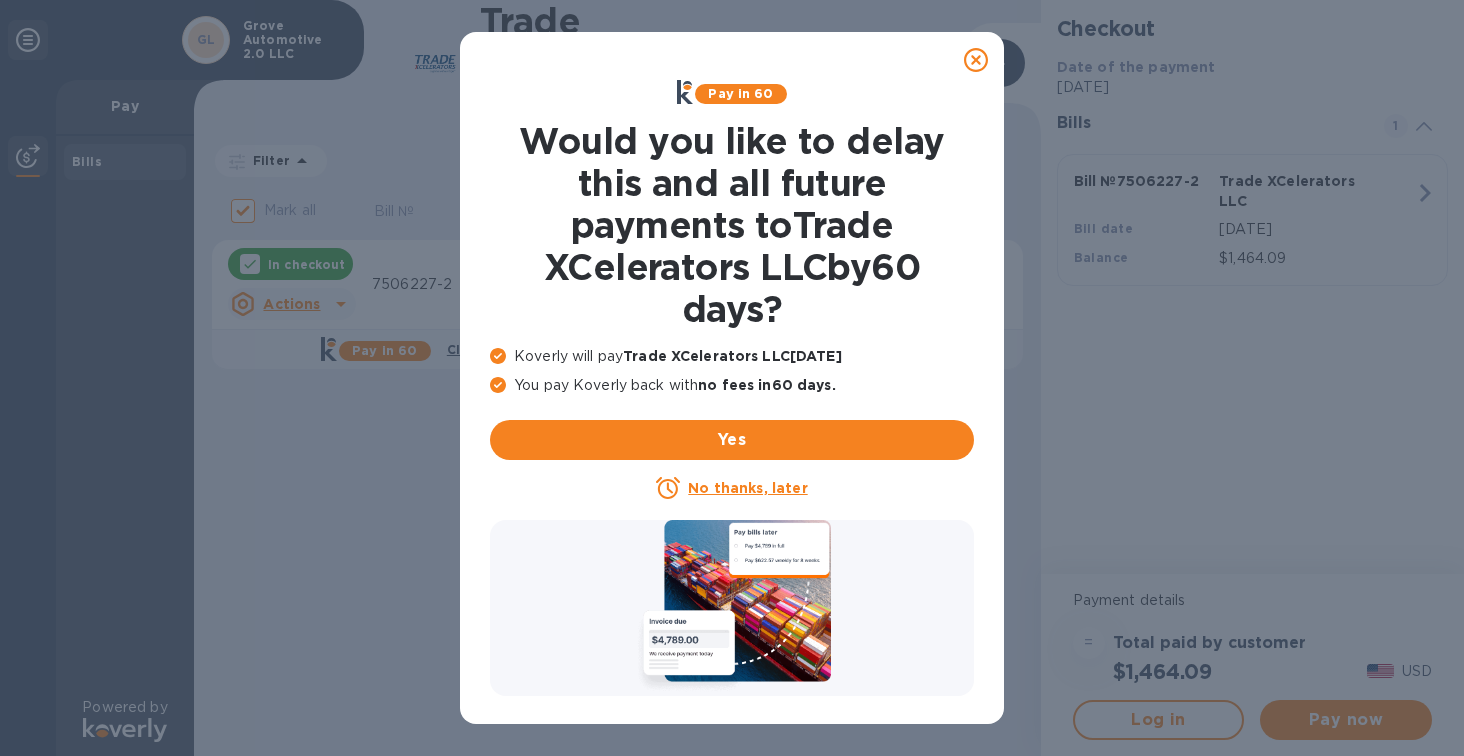 click on "No thanks, later" at bounding box center [747, 488] 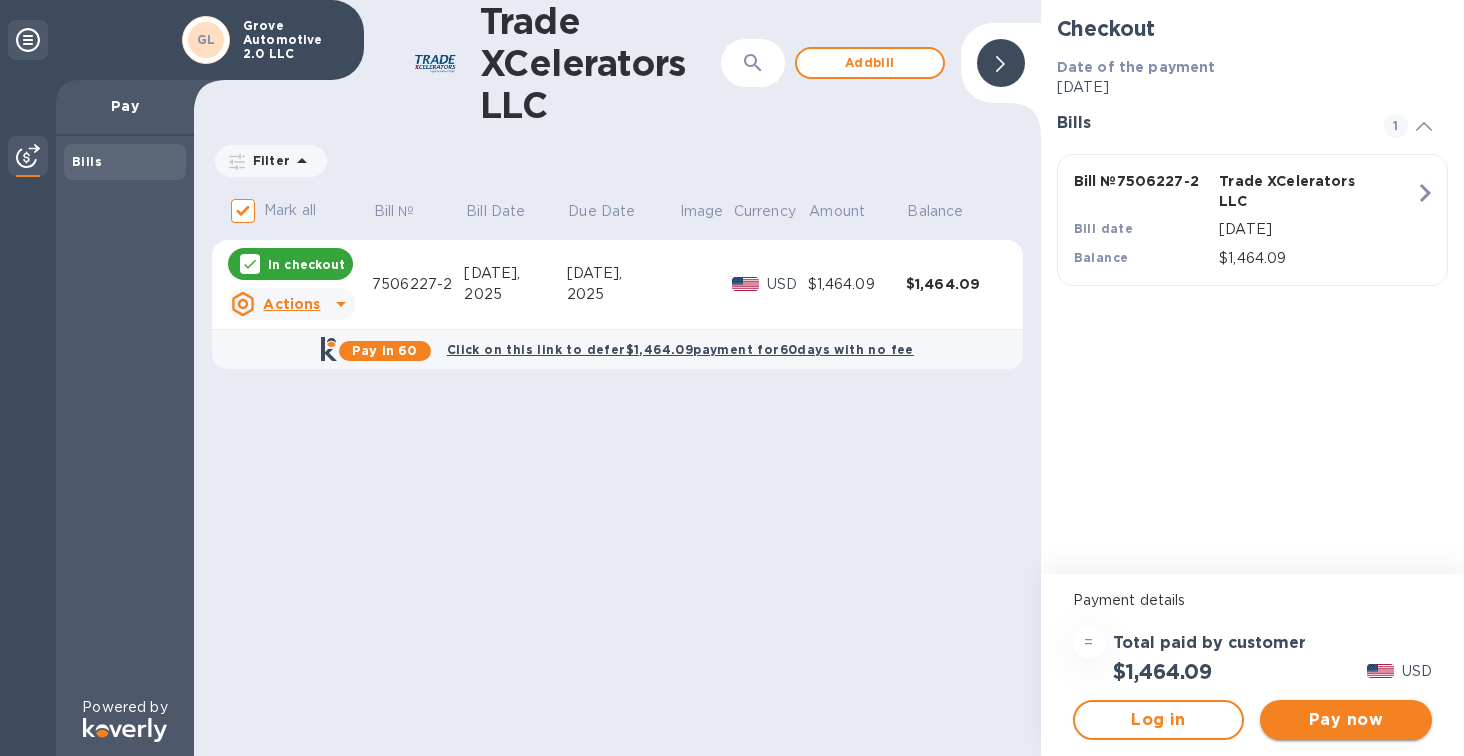 click on "Pay now" at bounding box center (1346, 720) 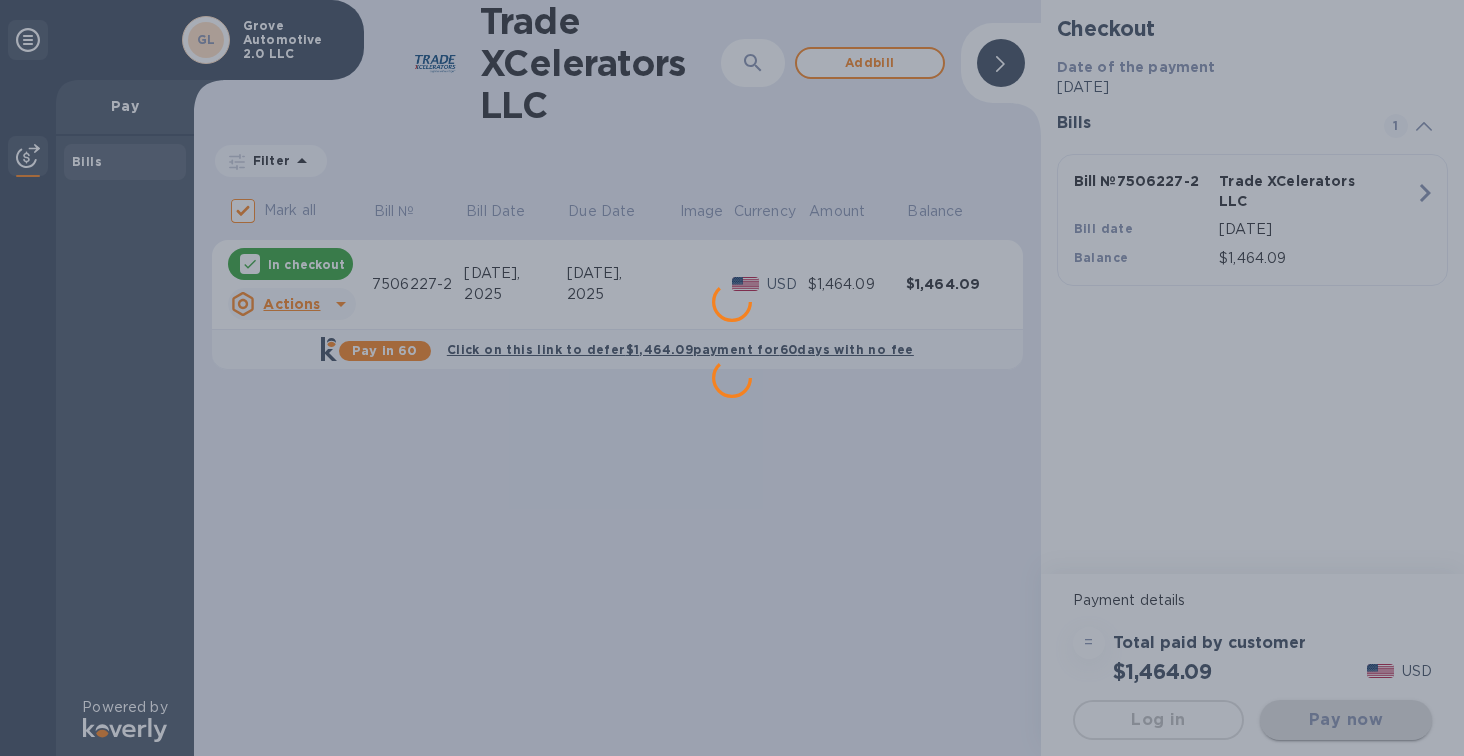 scroll, scrollTop: 0, scrollLeft: 0, axis: both 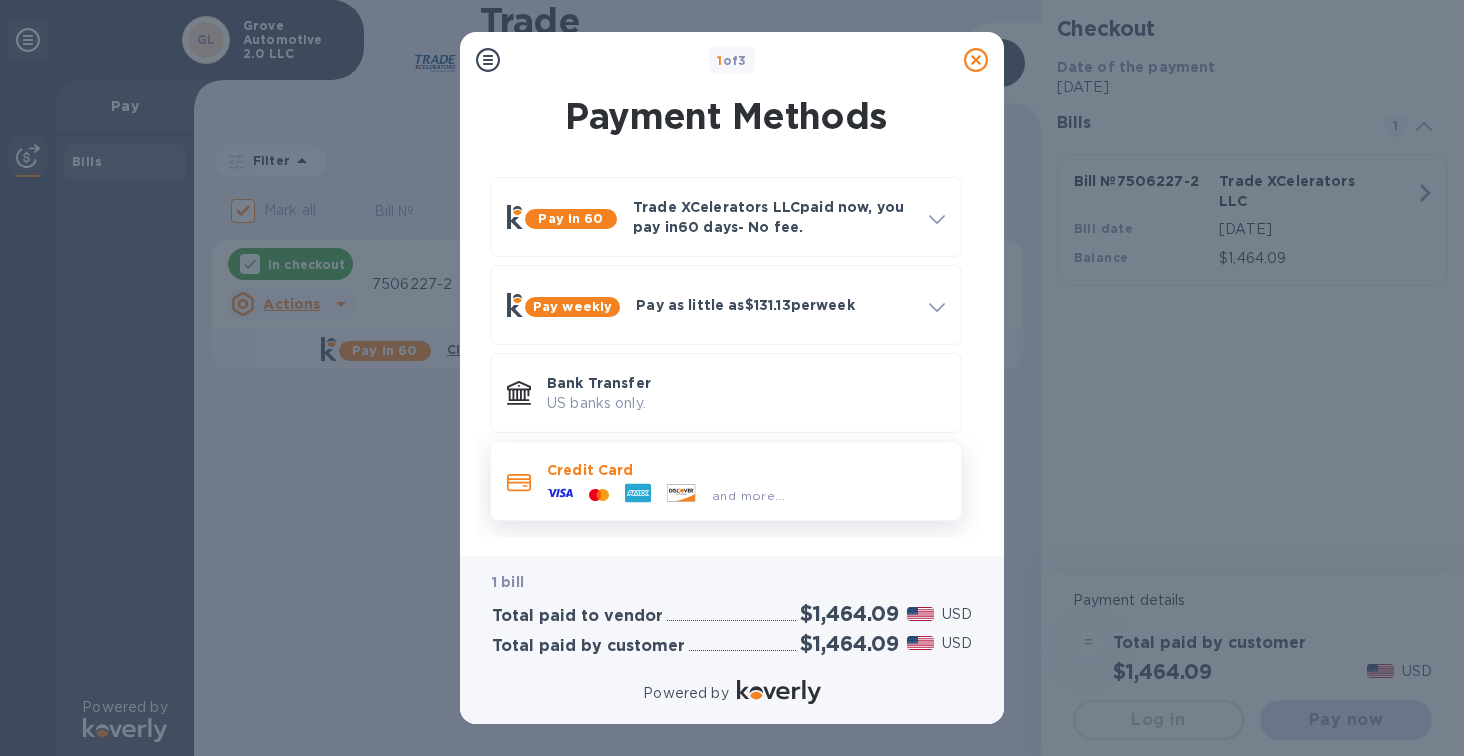 click on "Credit Card" at bounding box center (746, 470) 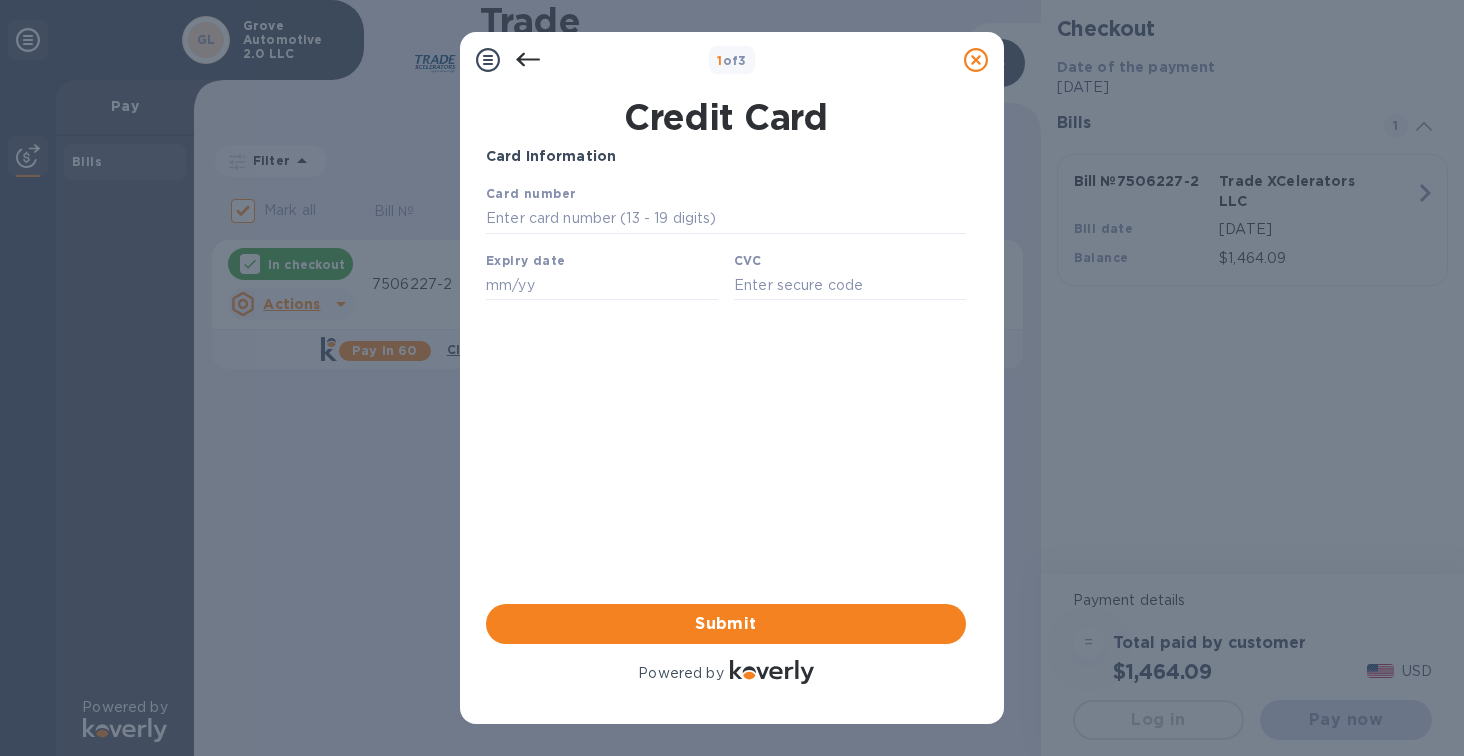 scroll, scrollTop: 0, scrollLeft: 0, axis: both 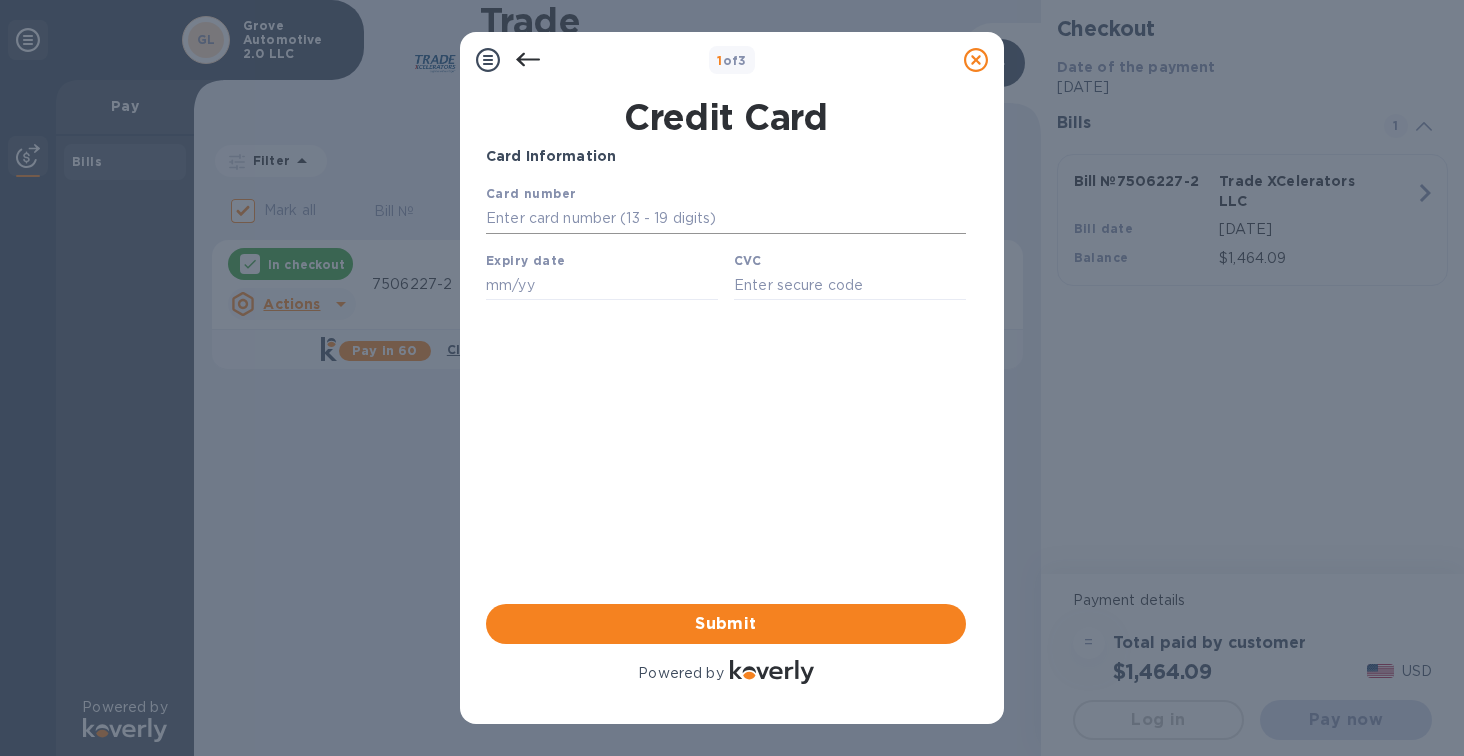 click at bounding box center [726, 219] 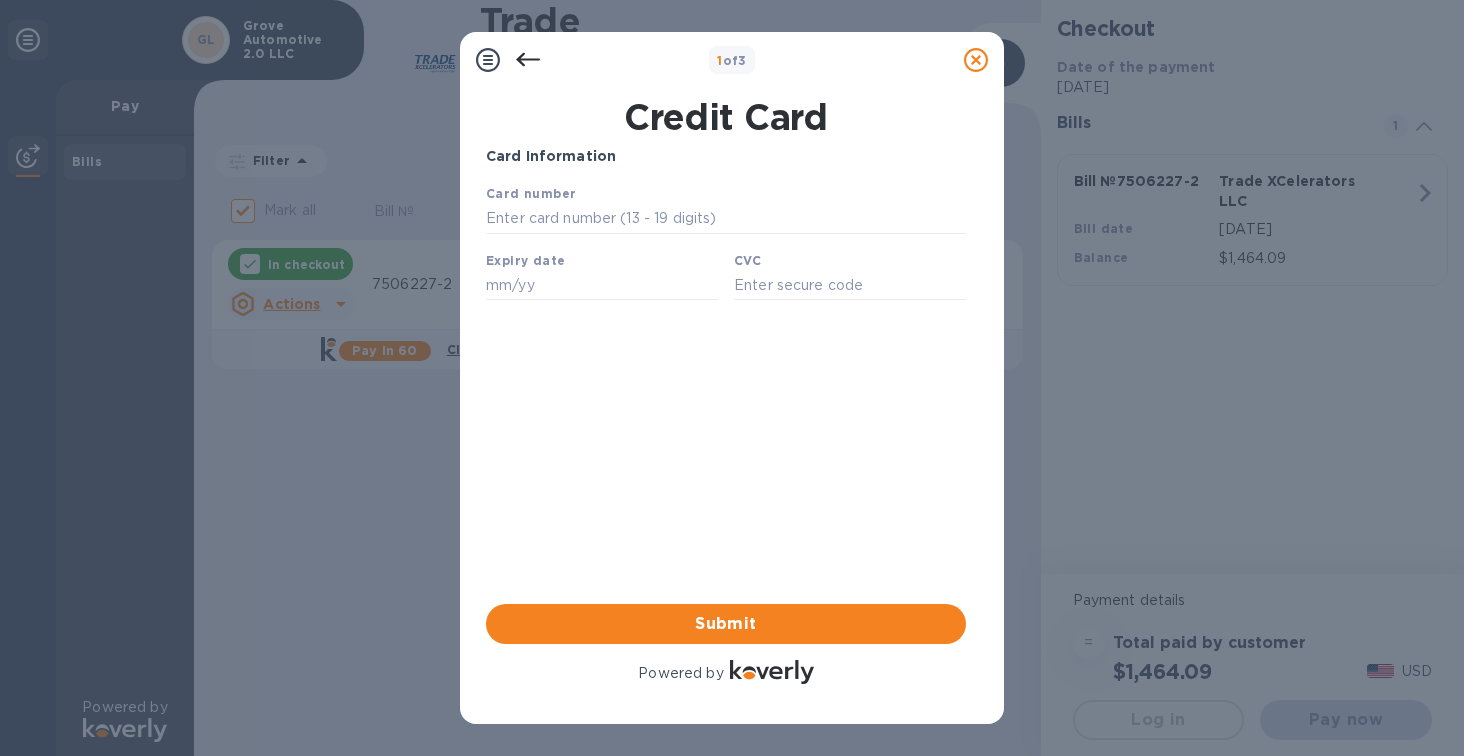 type on "3767 7078 5664 008" 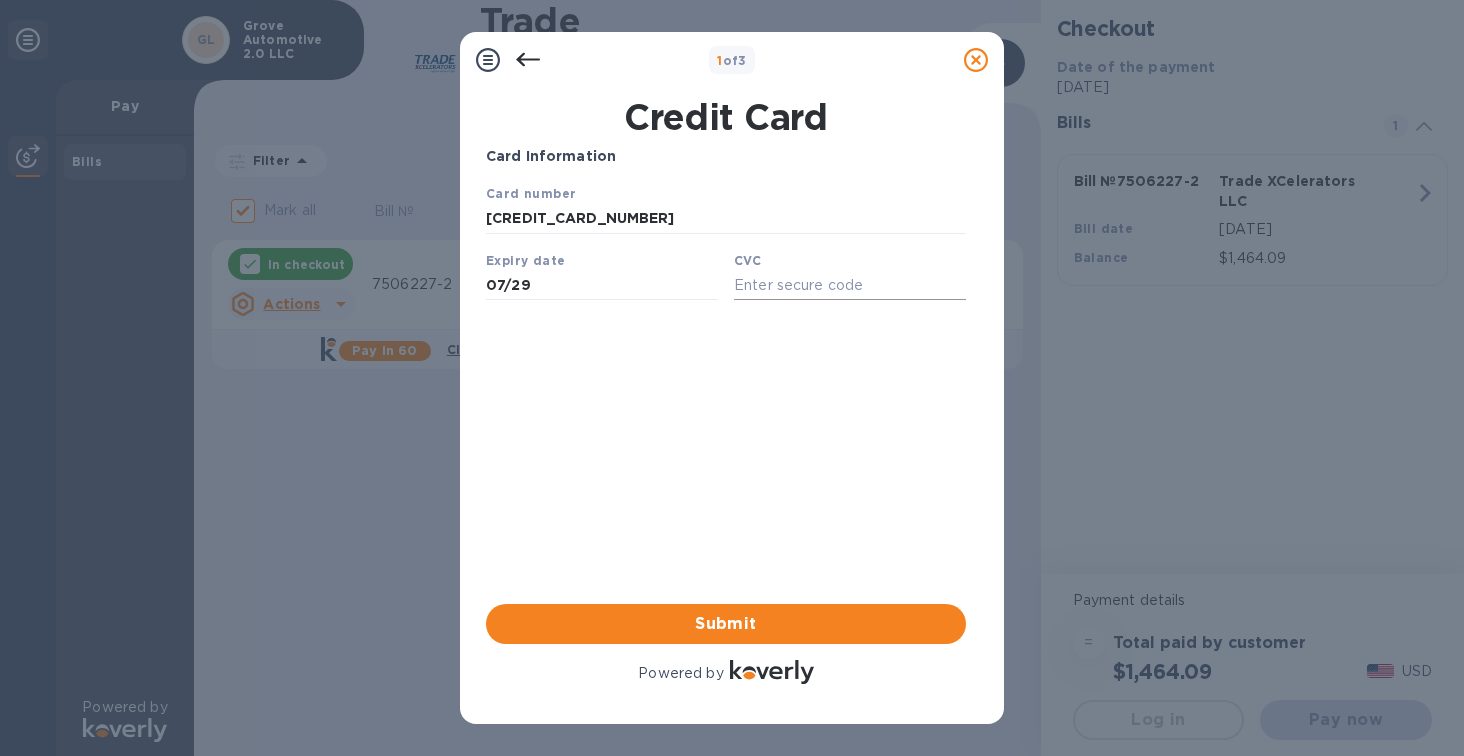 click at bounding box center [850, 285] 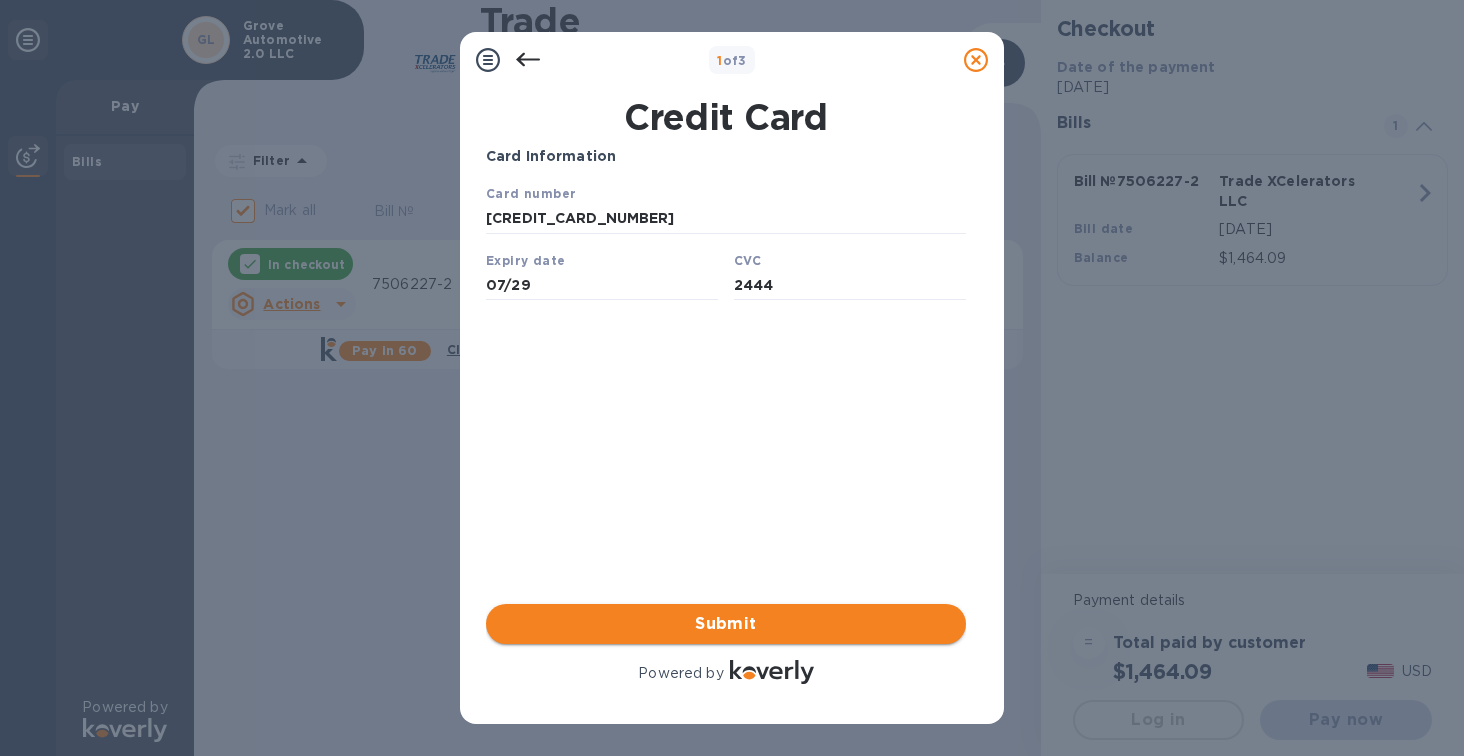 type on "2444" 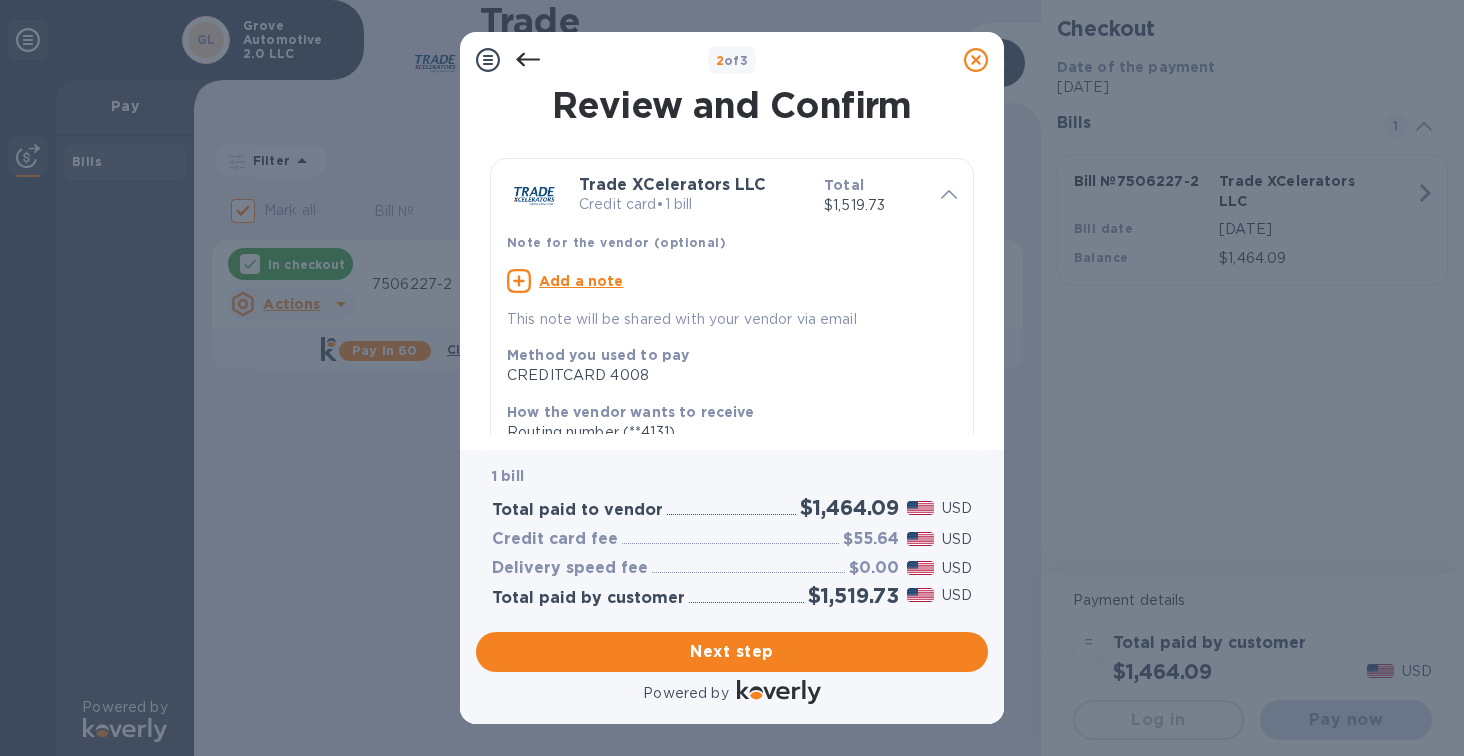 scroll, scrollTop: 337, scrollLeft: 0, axis: vertical 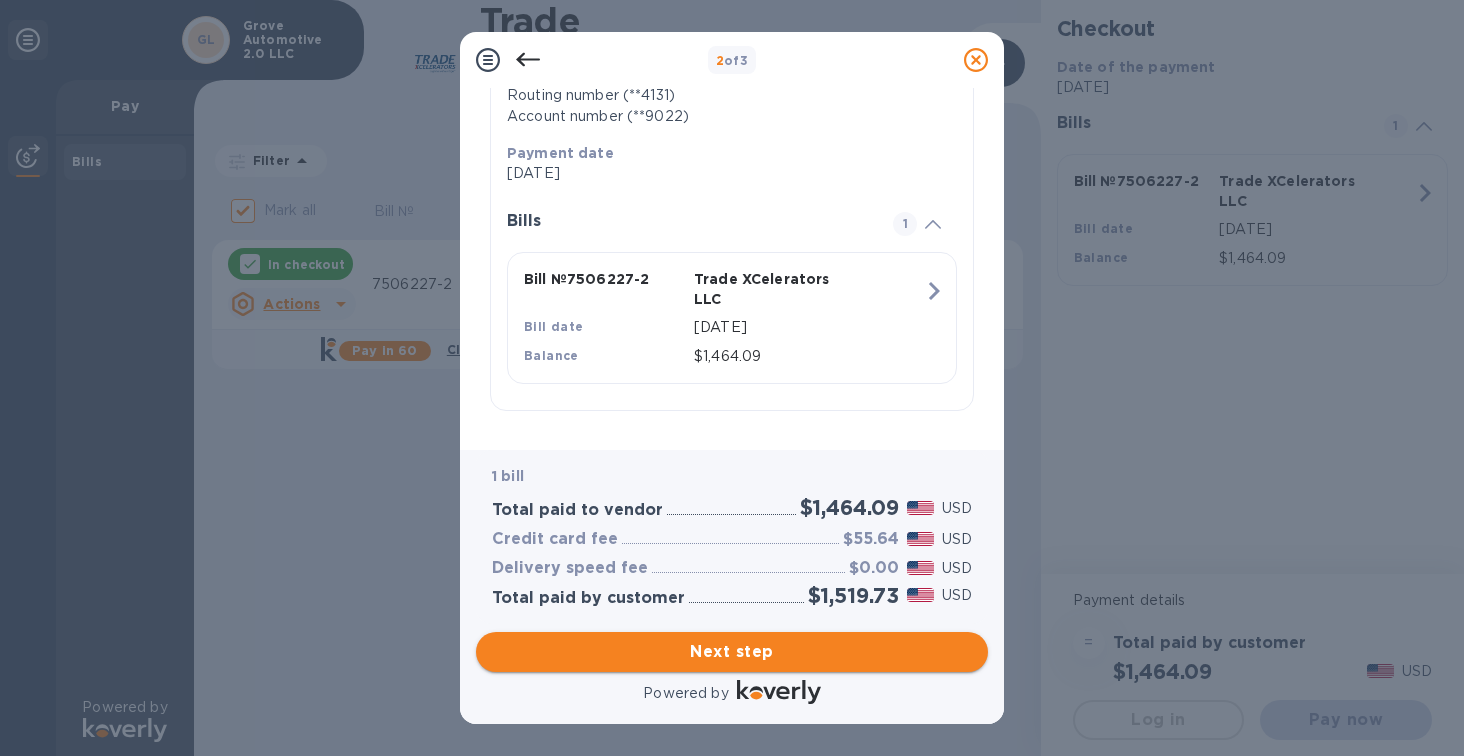 click on "Next step" at bounding box center (732, 652) 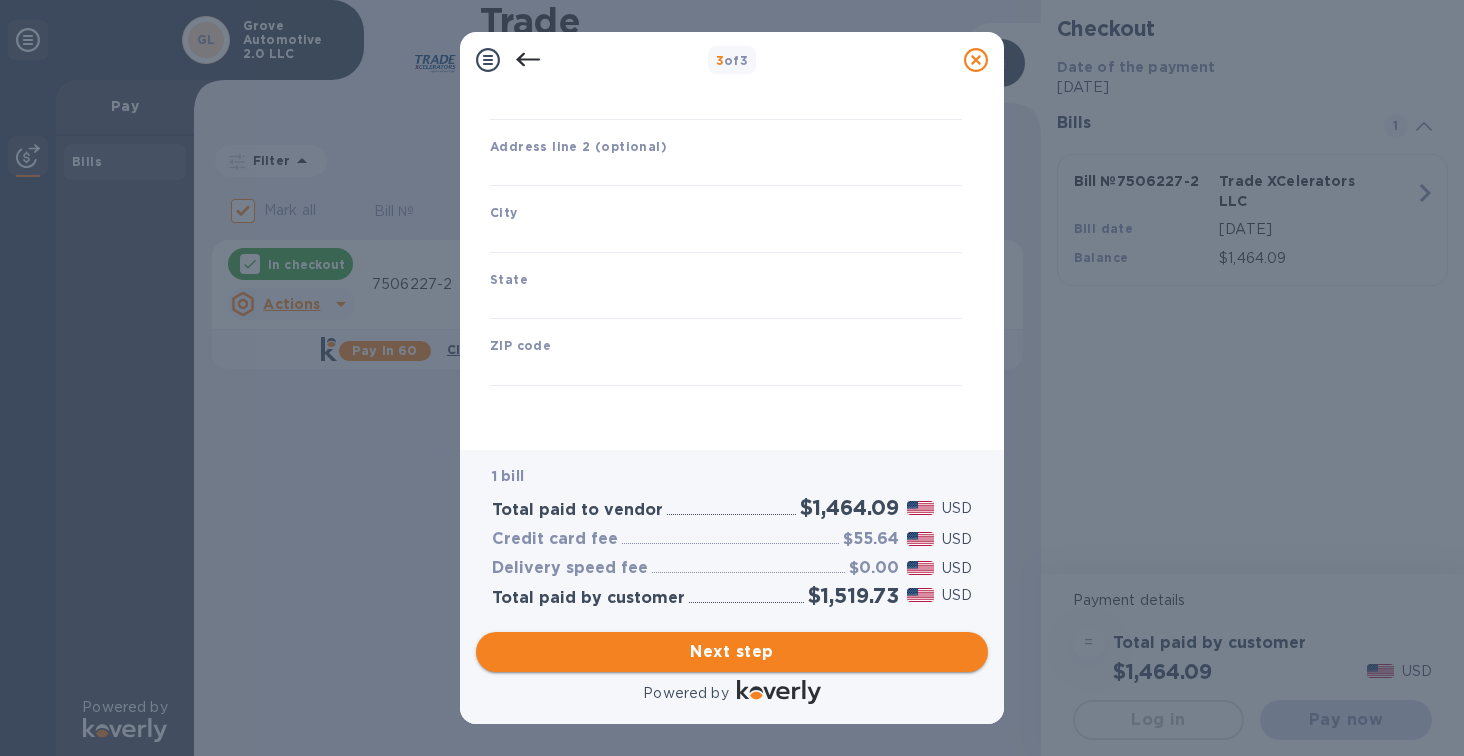 type on "United States" 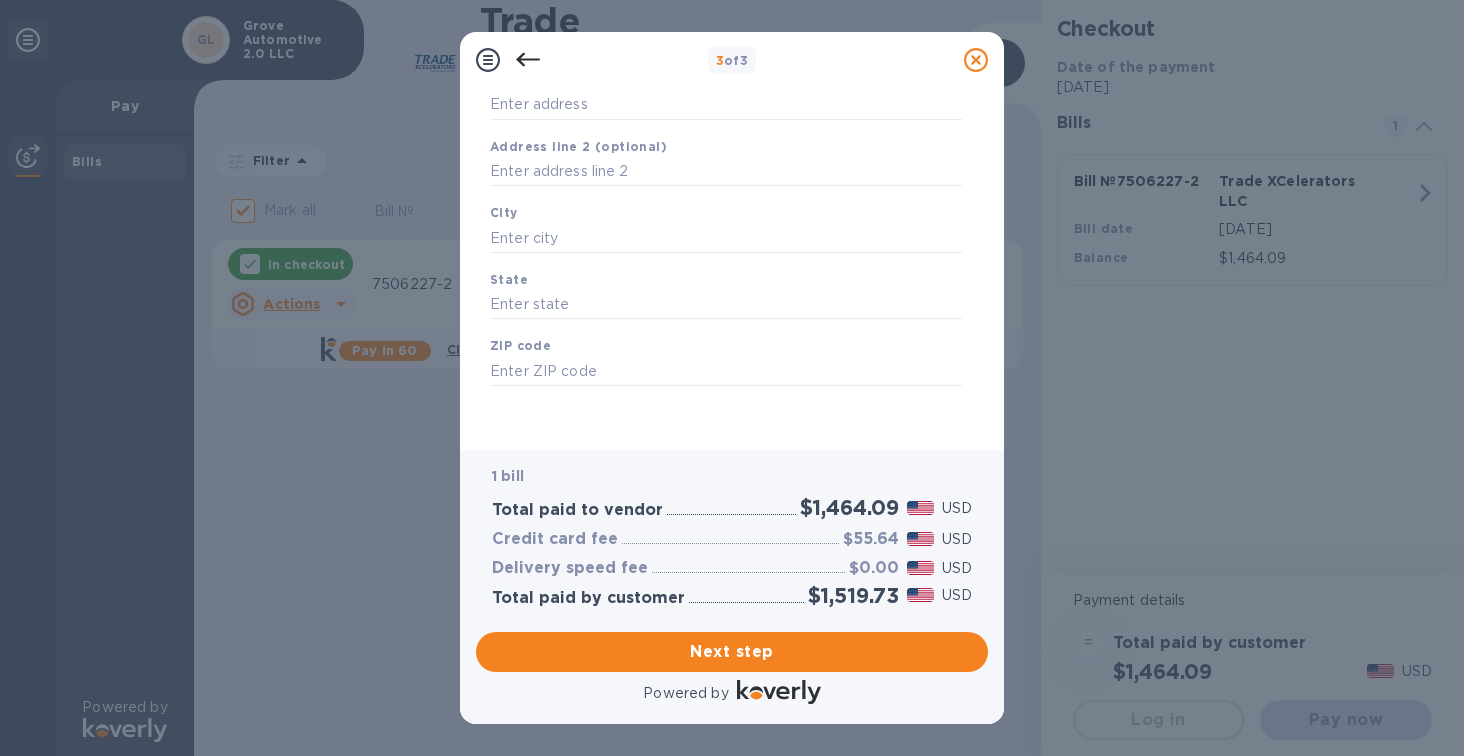 scroll, scrollTop: 0, scrollLeft: 0, axis: both 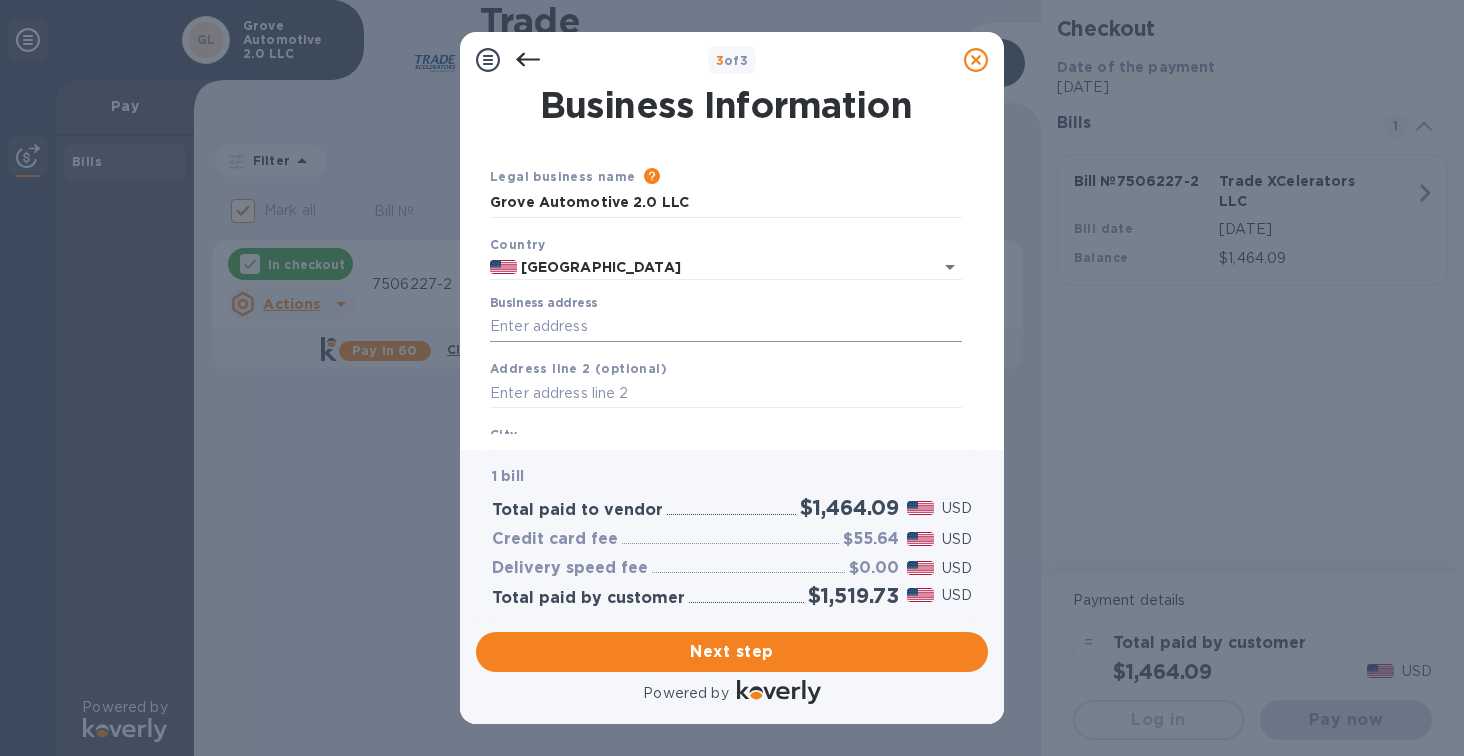 click on "Business address" at bounding box center (726, 327) 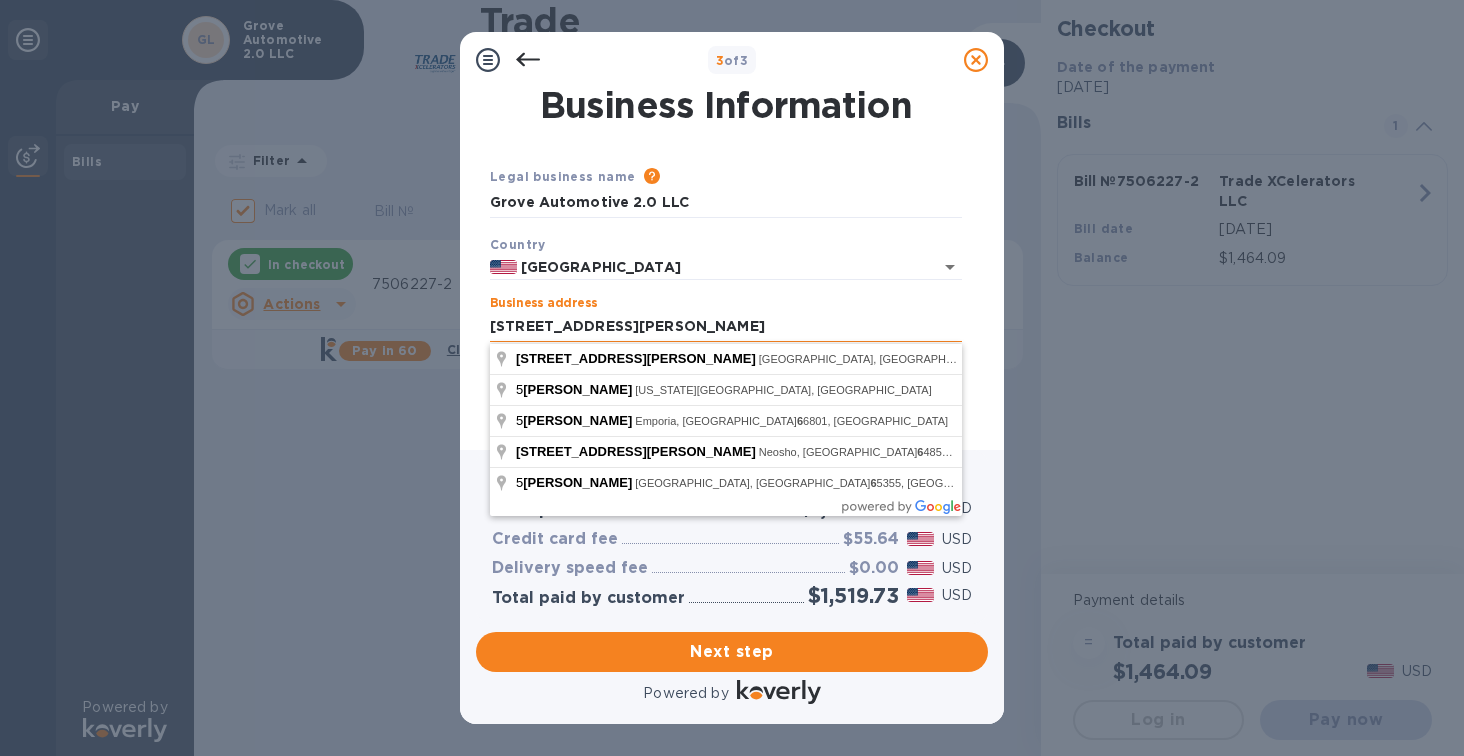 type on "5 Rockhill Rd #6" 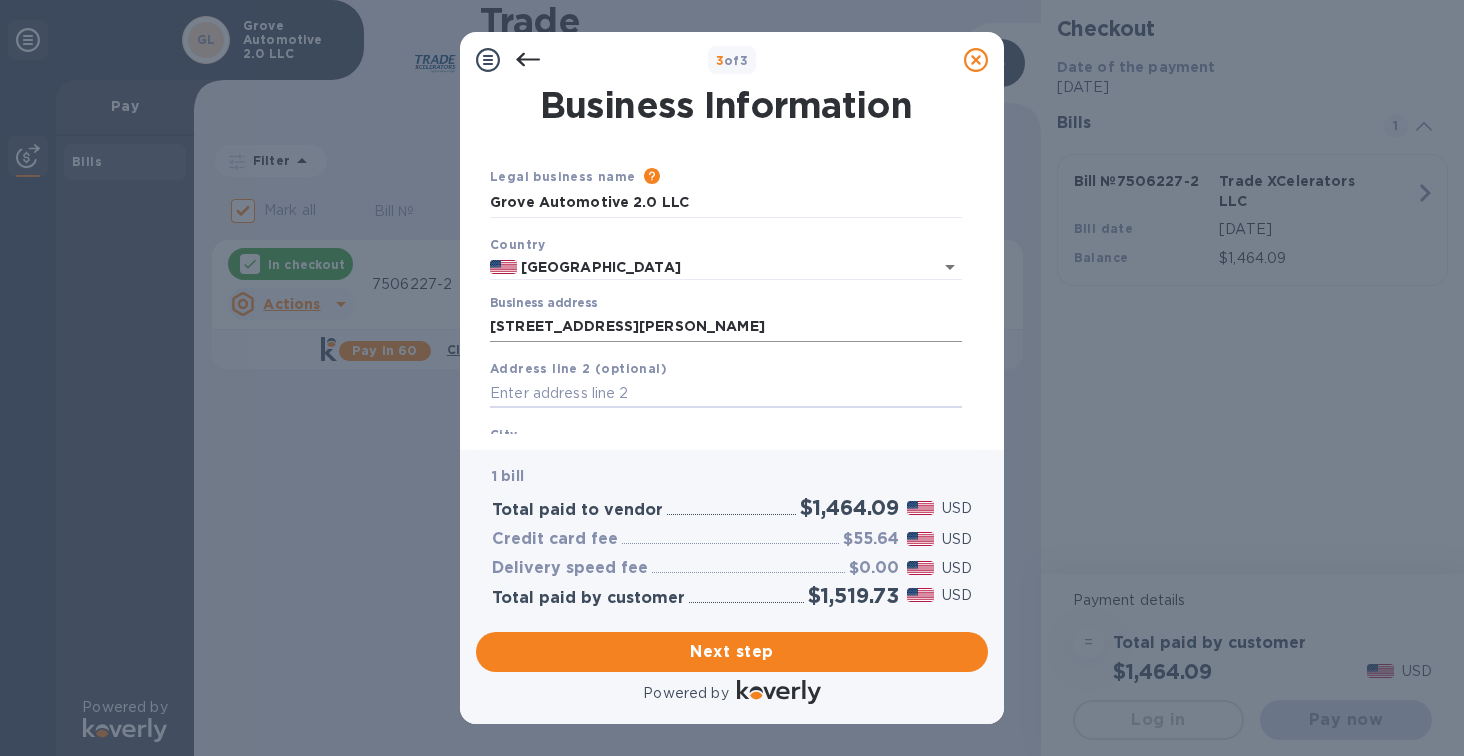 scroll, scrollTop: 200, scrollLeft: 0, axis: vertical 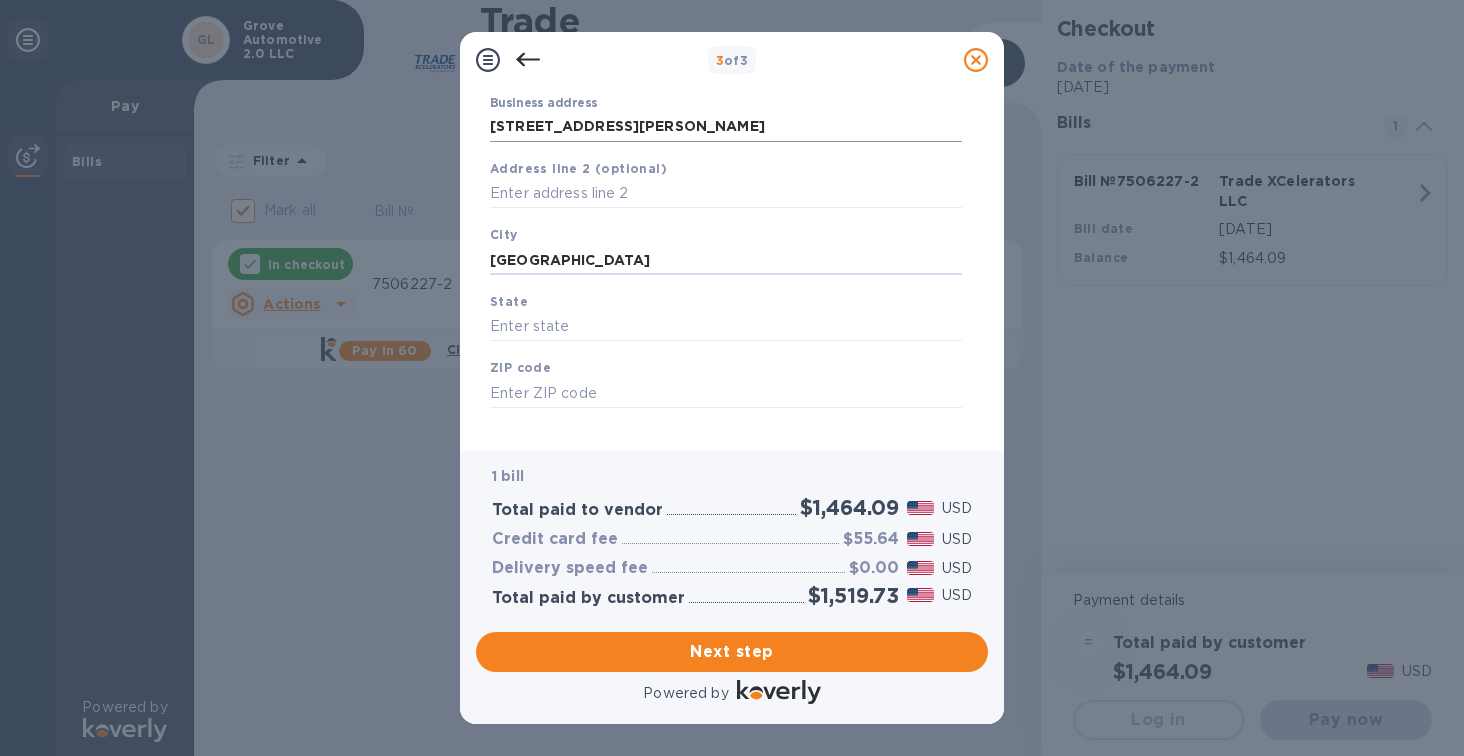 type on "Cherry Hill" 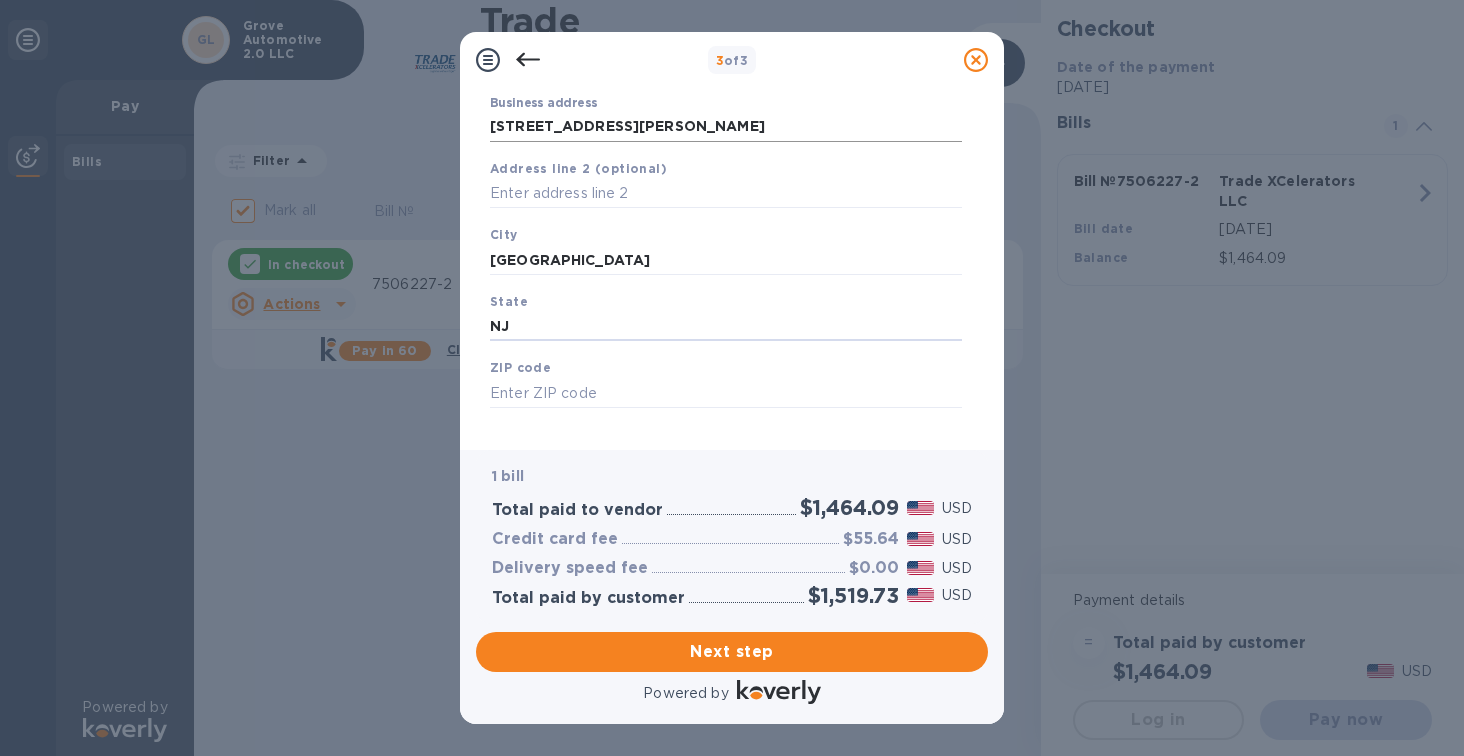 type on "NJ" 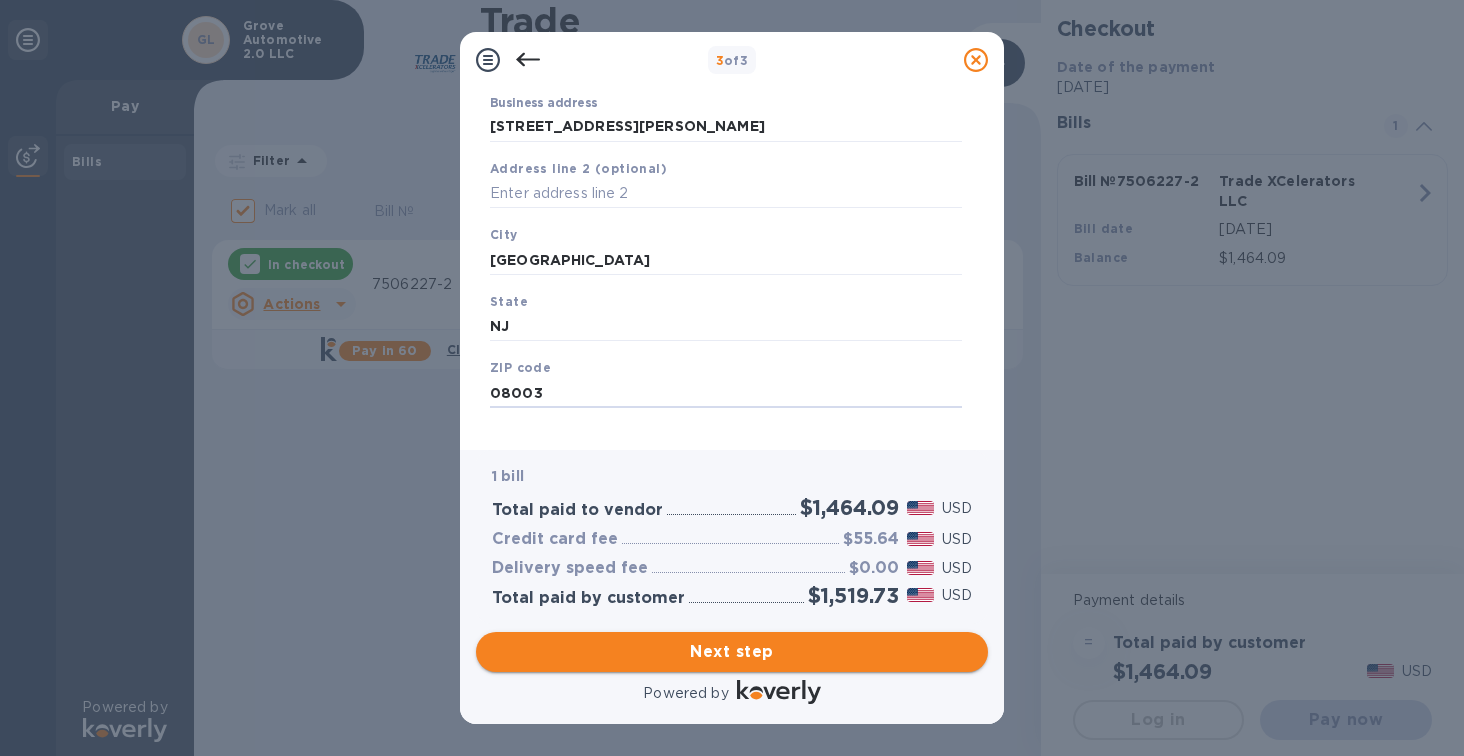 type on "08003" 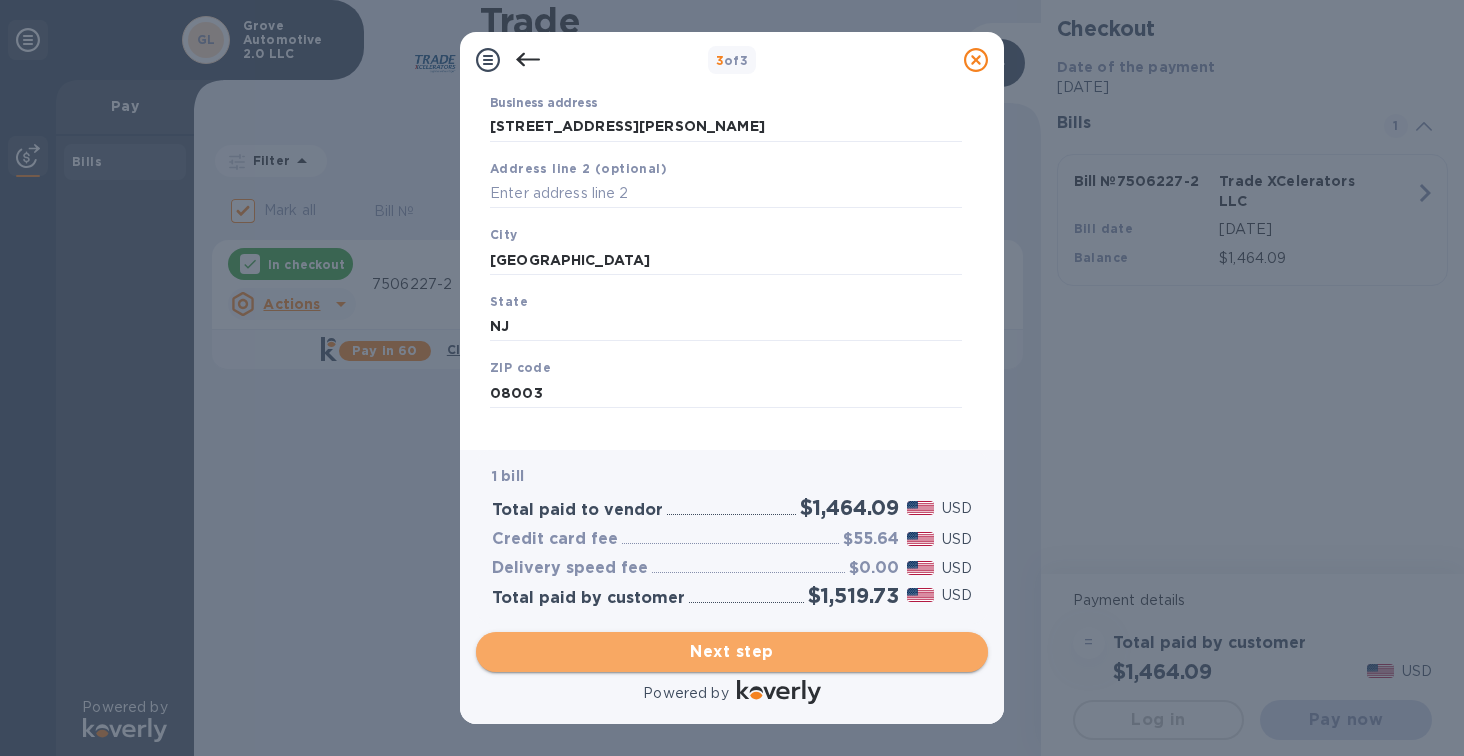 click on "Next step" at bounding box center [732, 652] 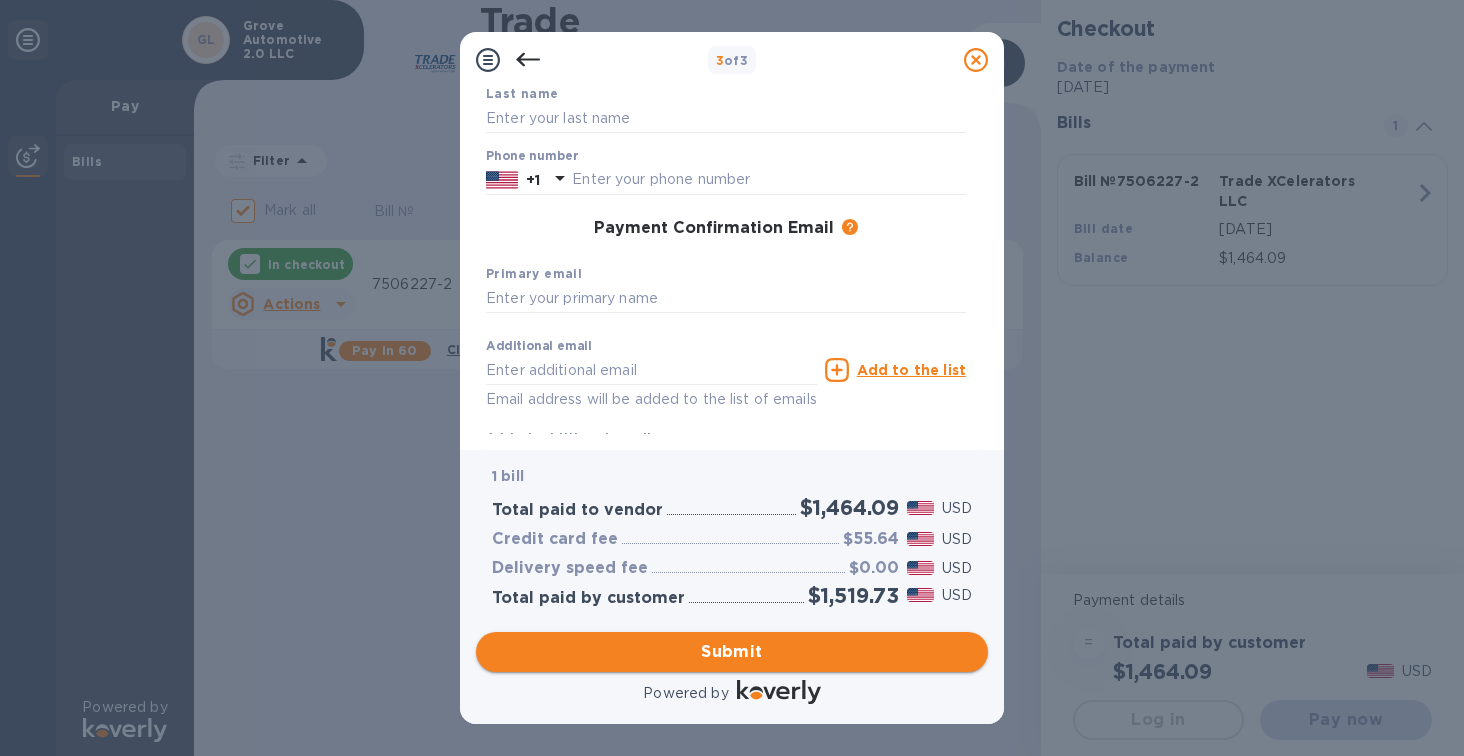 click on "Submit" at bounding box center (732, 652) 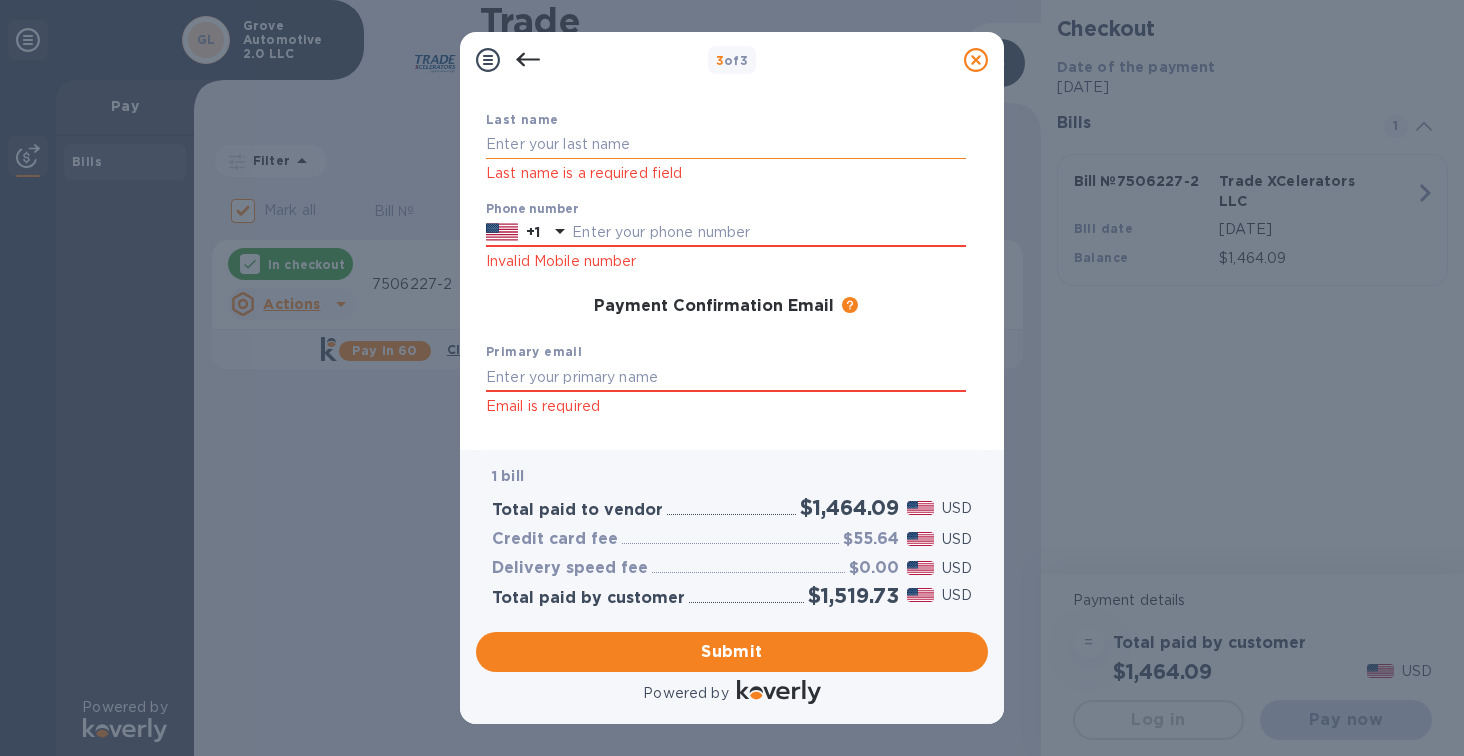 click at bounding box center [726, 145] 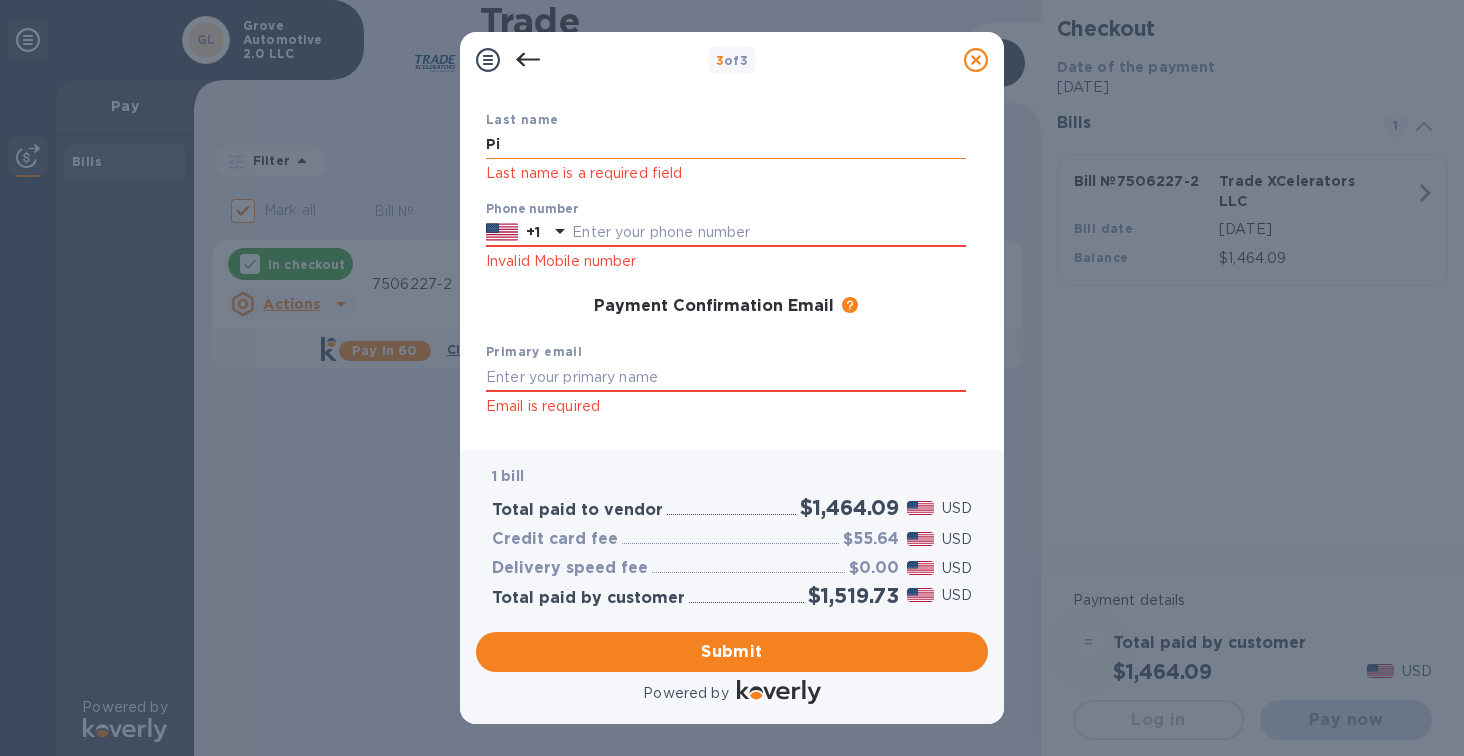 type on "P" 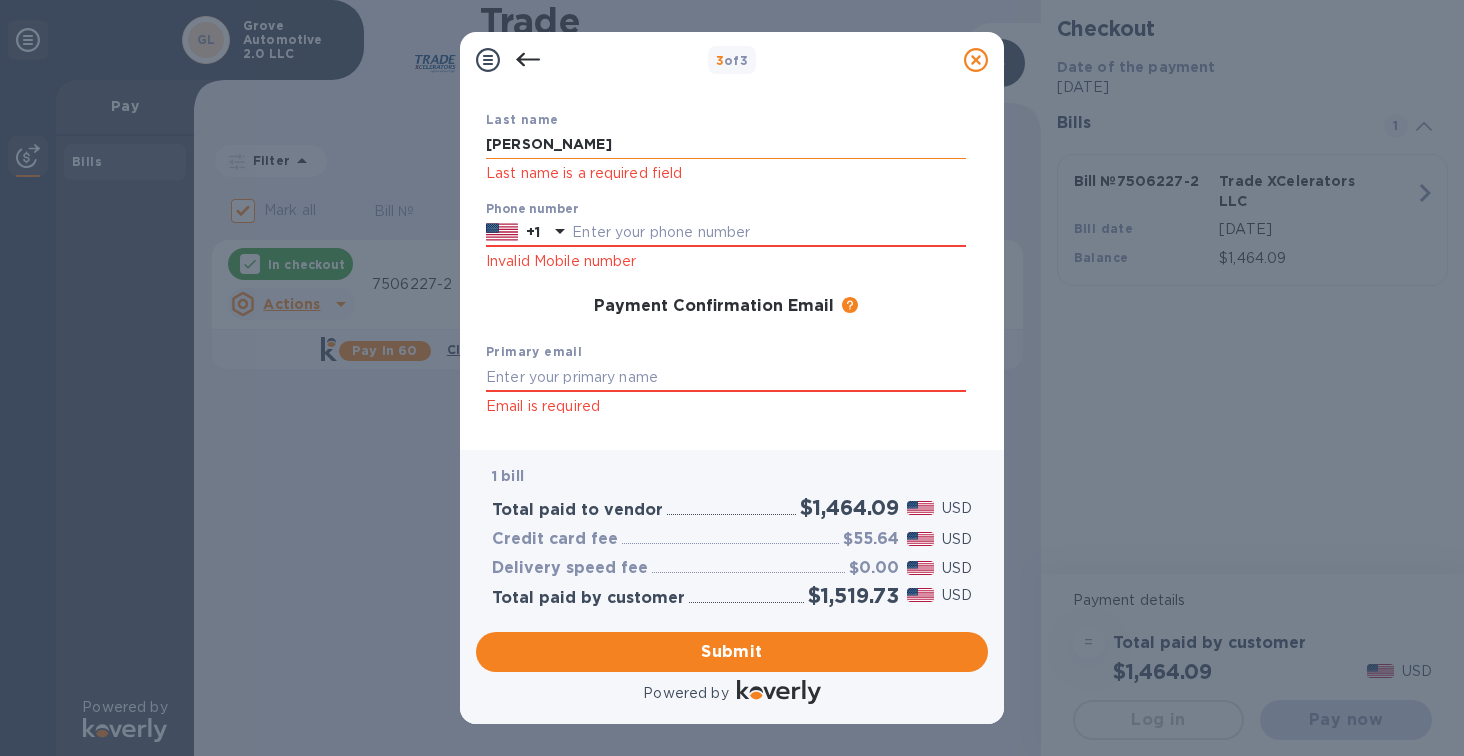 type on "Duris" 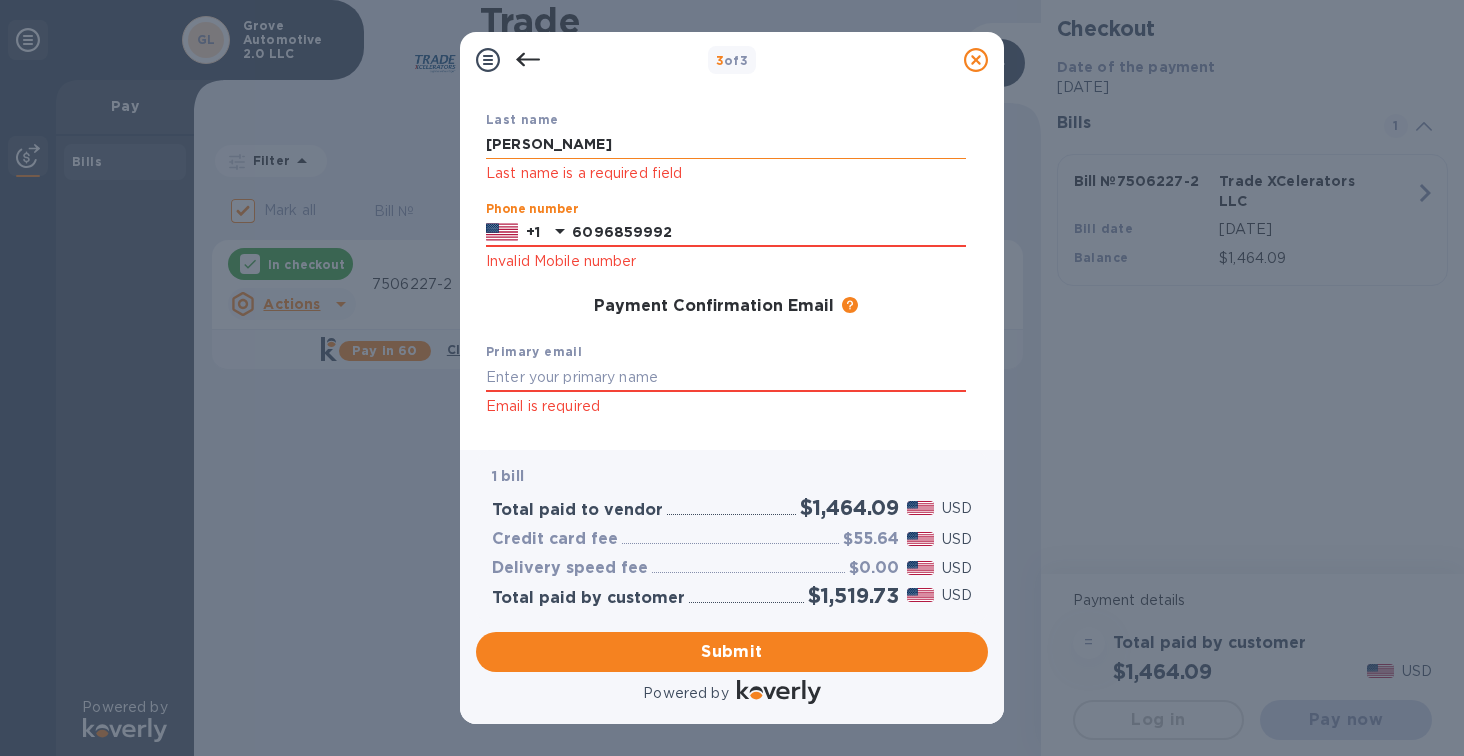 type on "6096859992" 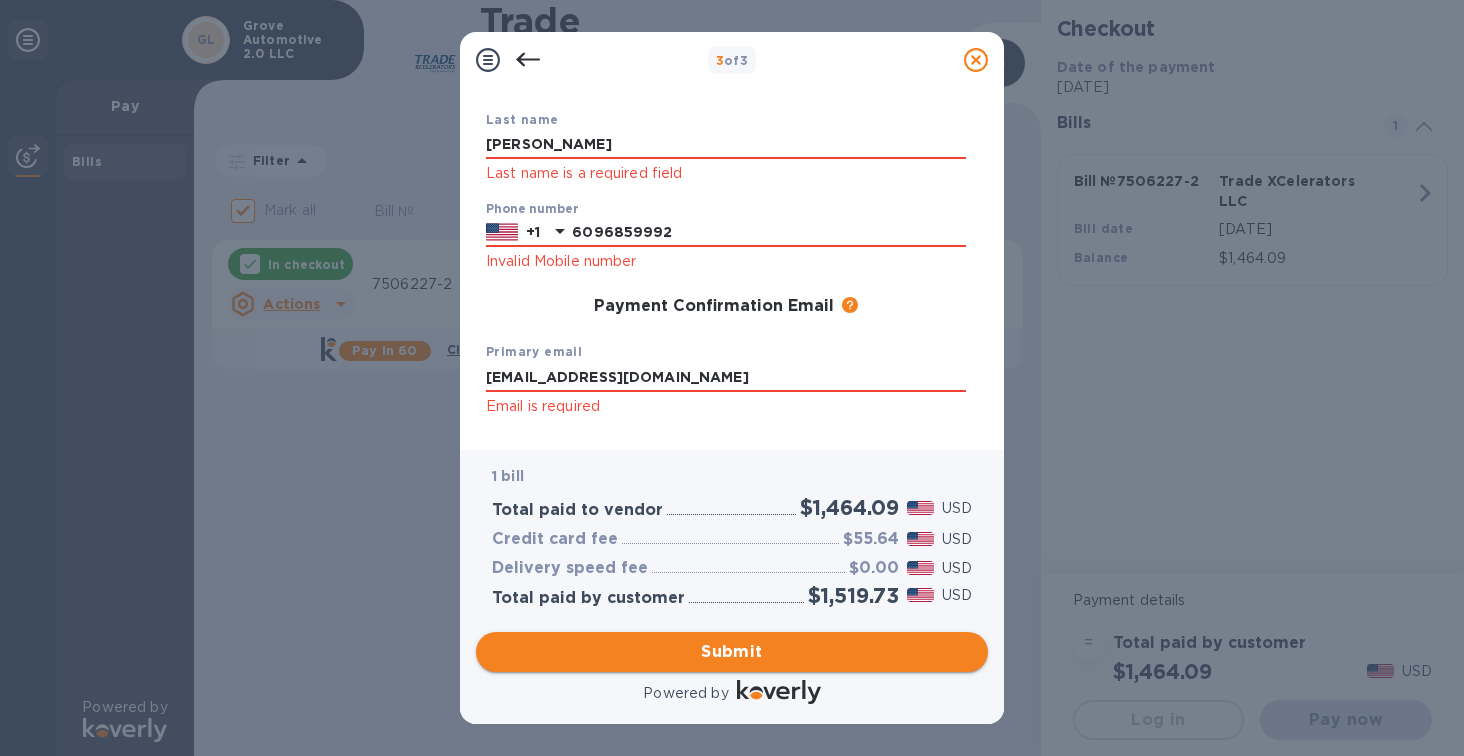 type on "Pierre@groveauto.net" 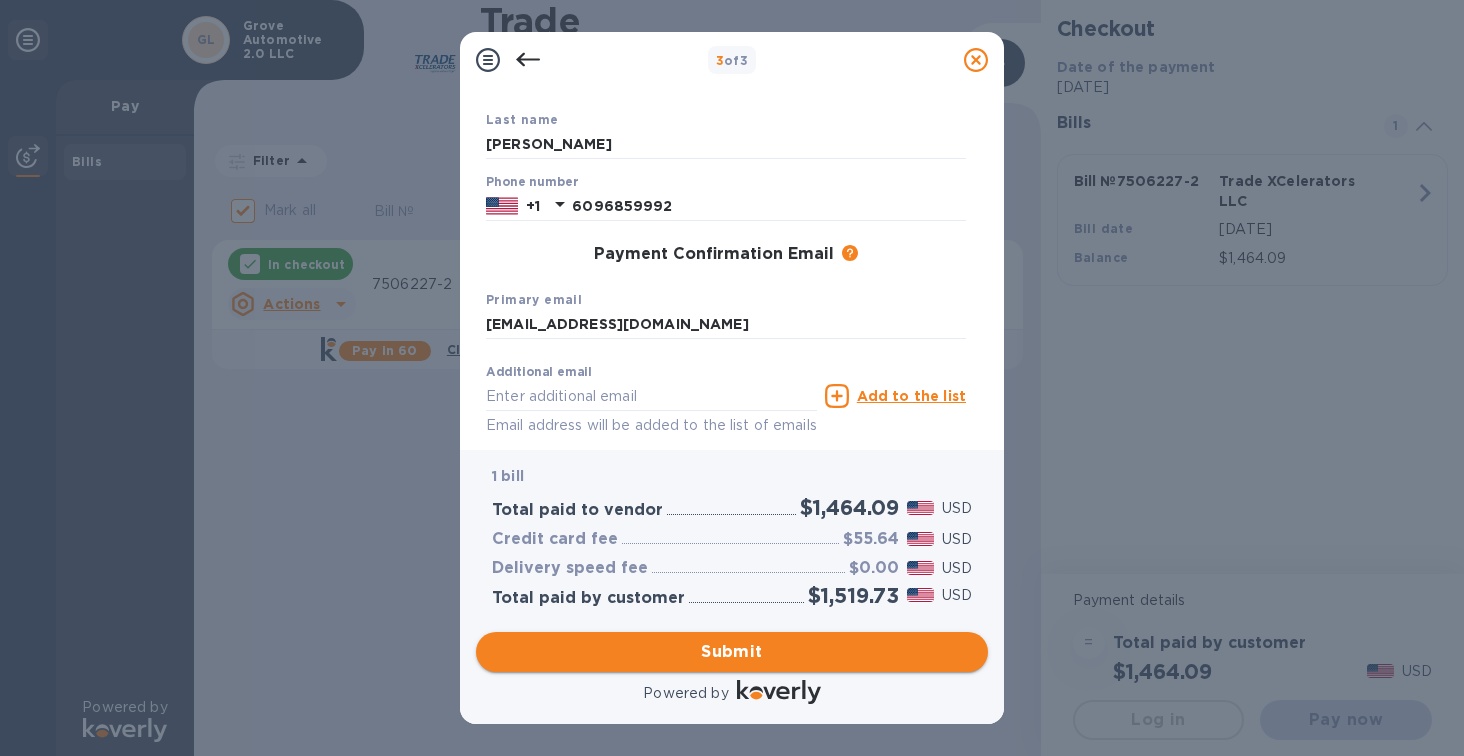 click on "Submit" at bounding box center [732, 652] 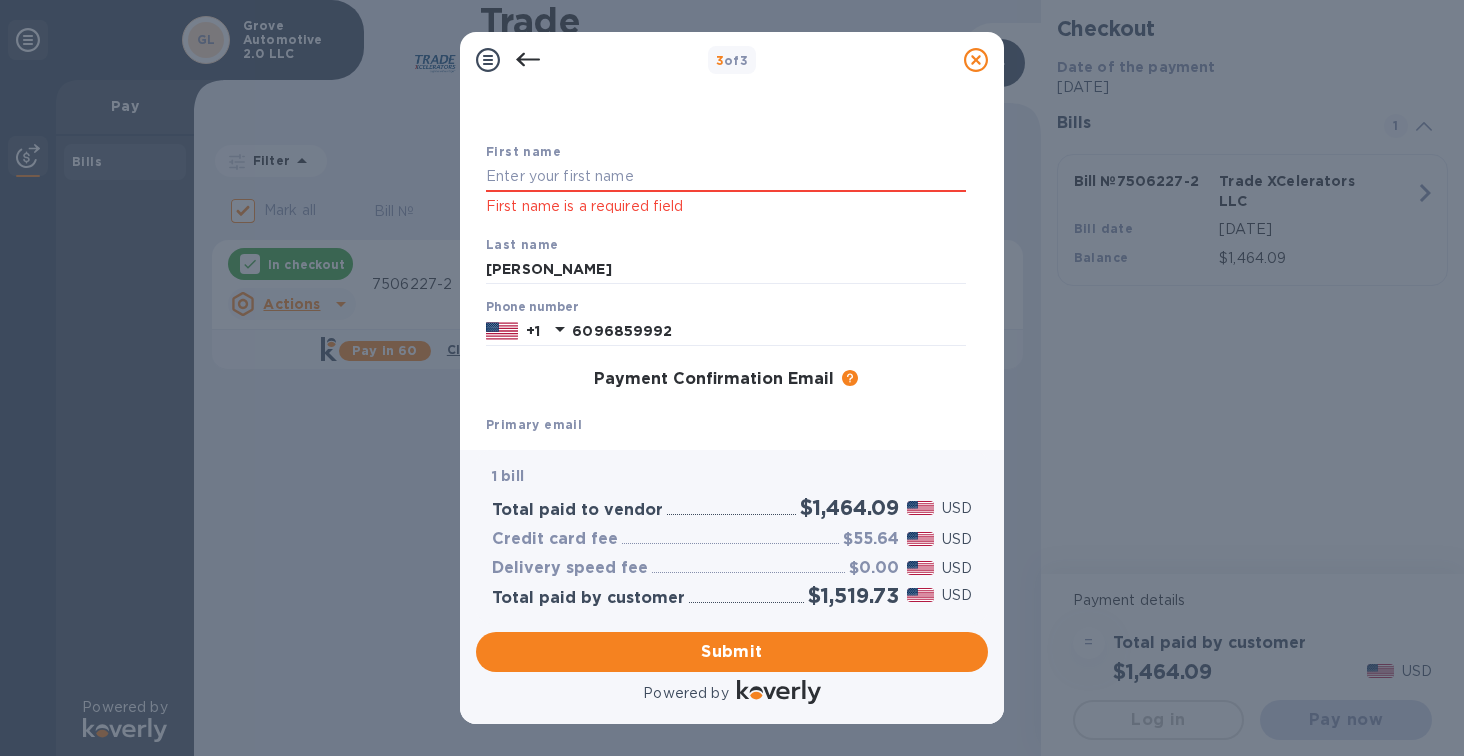 scroll, scrollTop: 0, scrollLeft: 0, axis: both 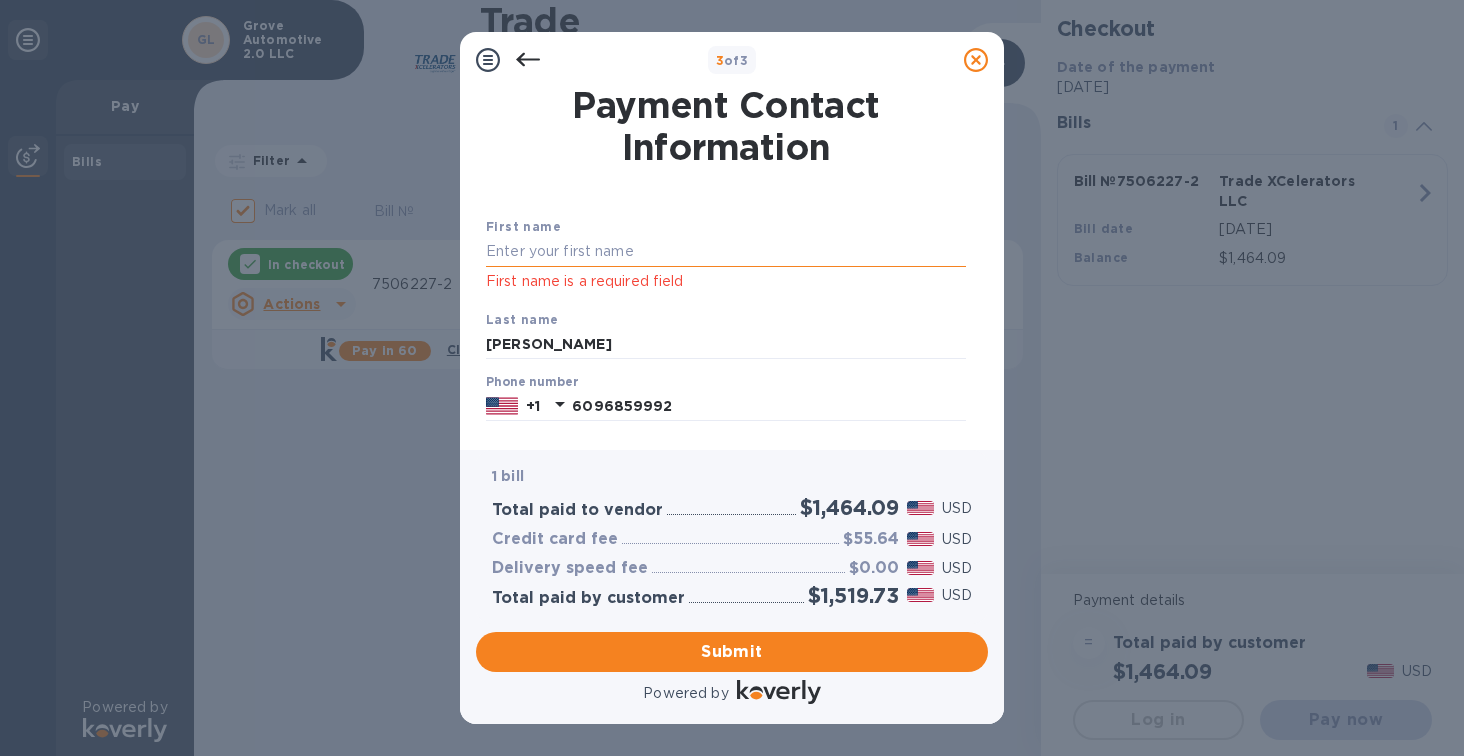 click at bounding box center (726, 252) 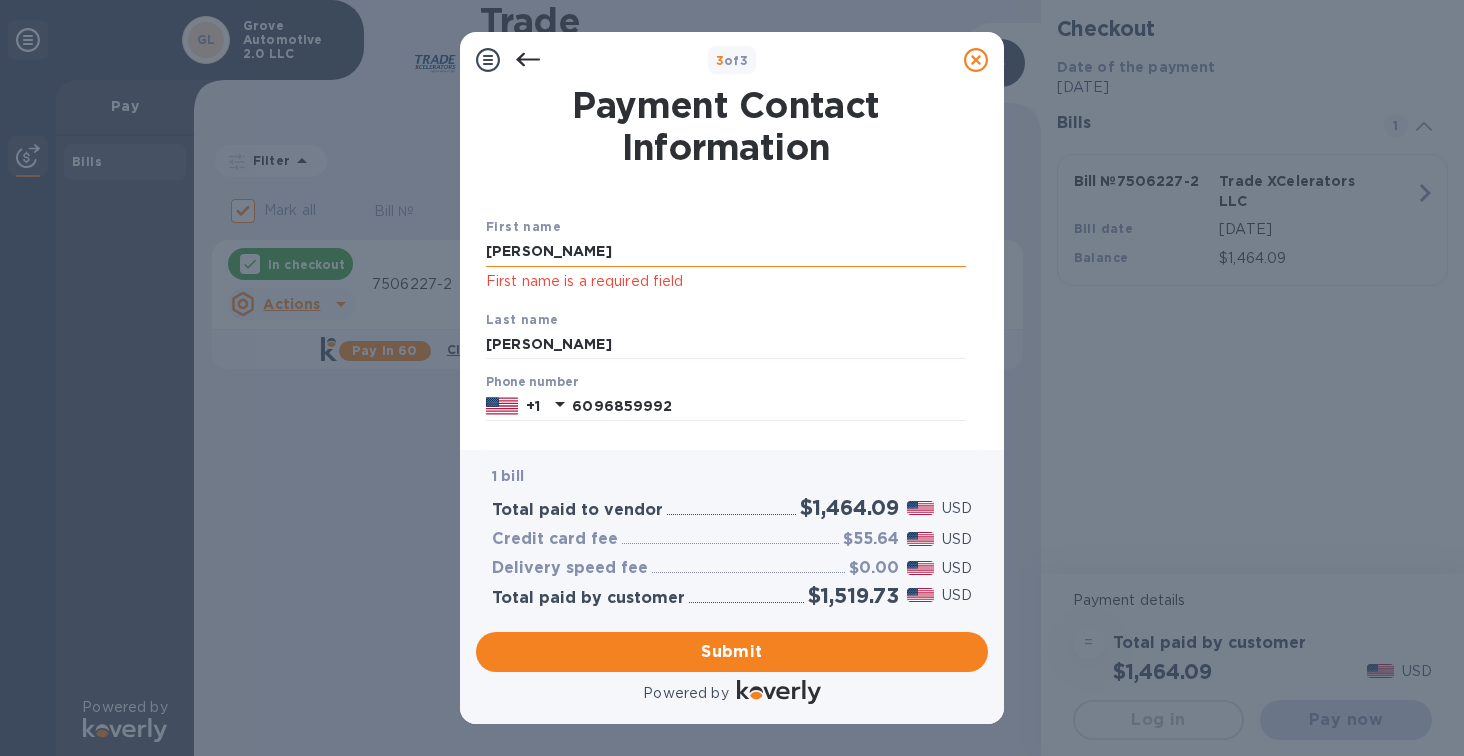 type on "Pierre" 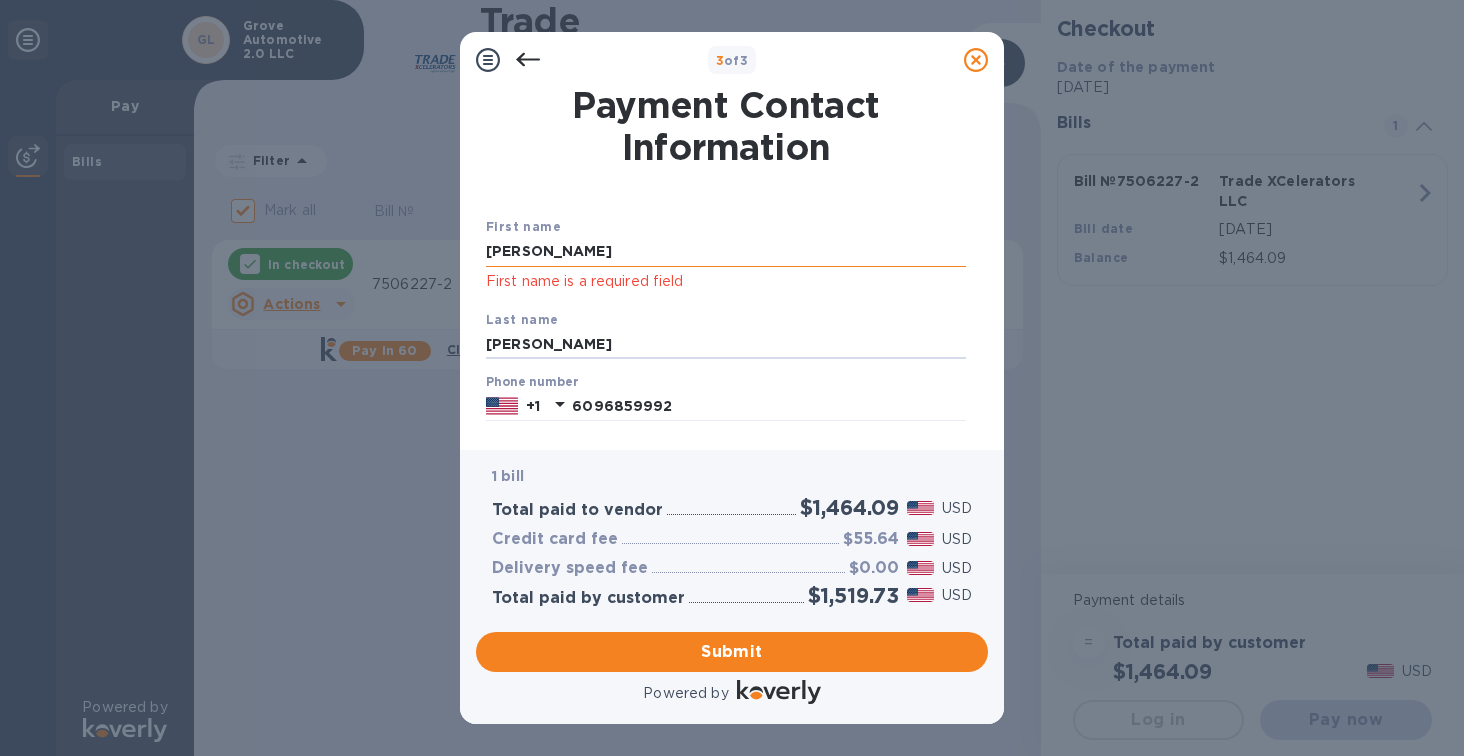 scroll, scrollTop: 296, scrollLeft: 0, axis: vertical 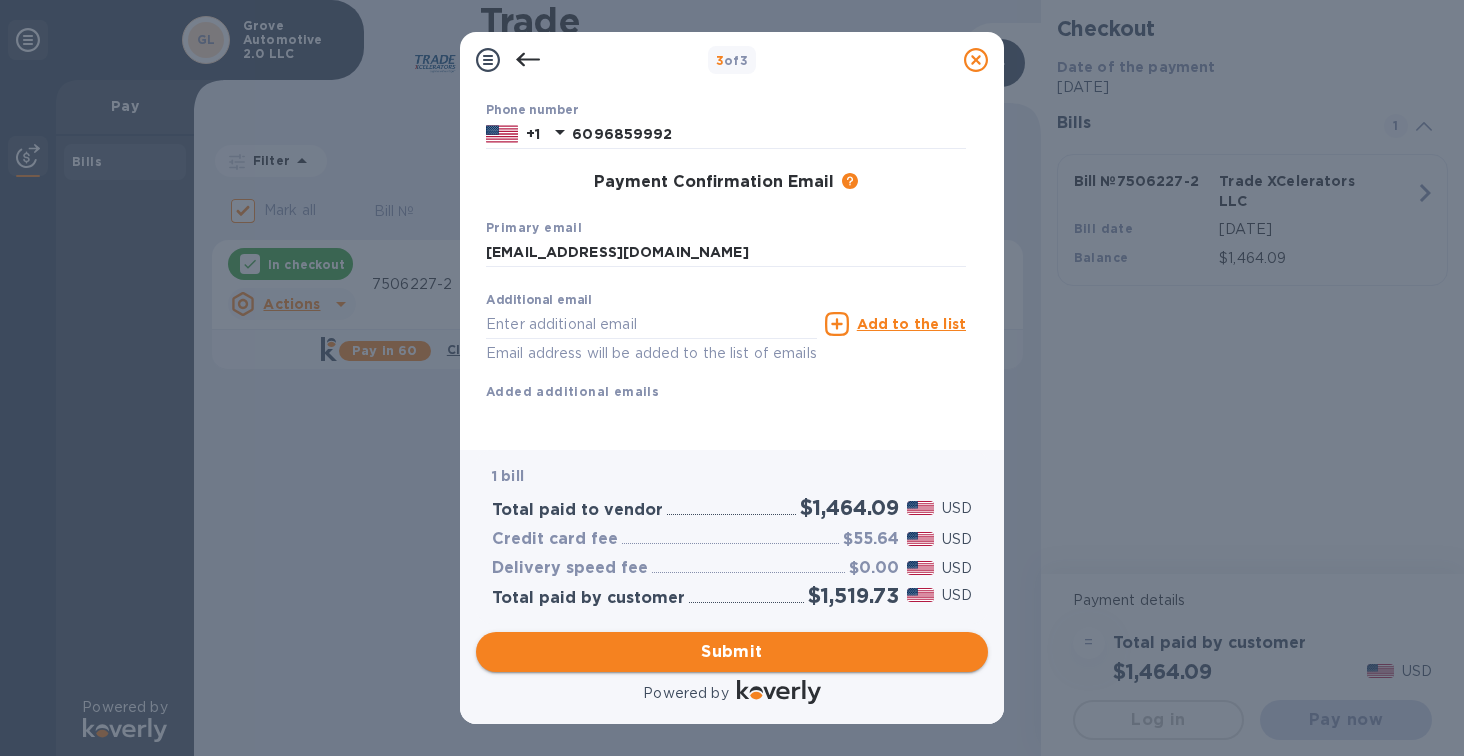 click on "Submit" at bounding box center (732, 652) 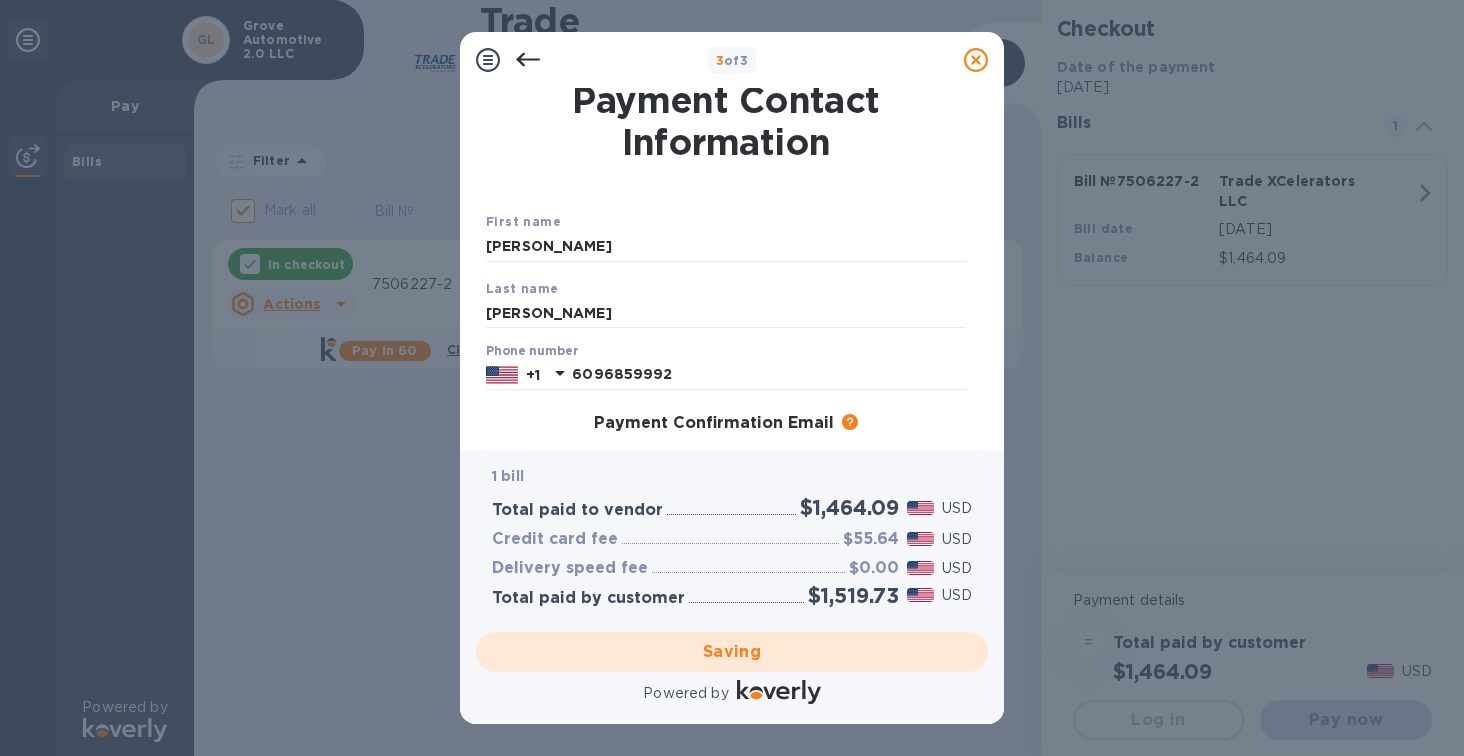 scroll, scrollTop: 0, scrollLeft: 0, axis: both 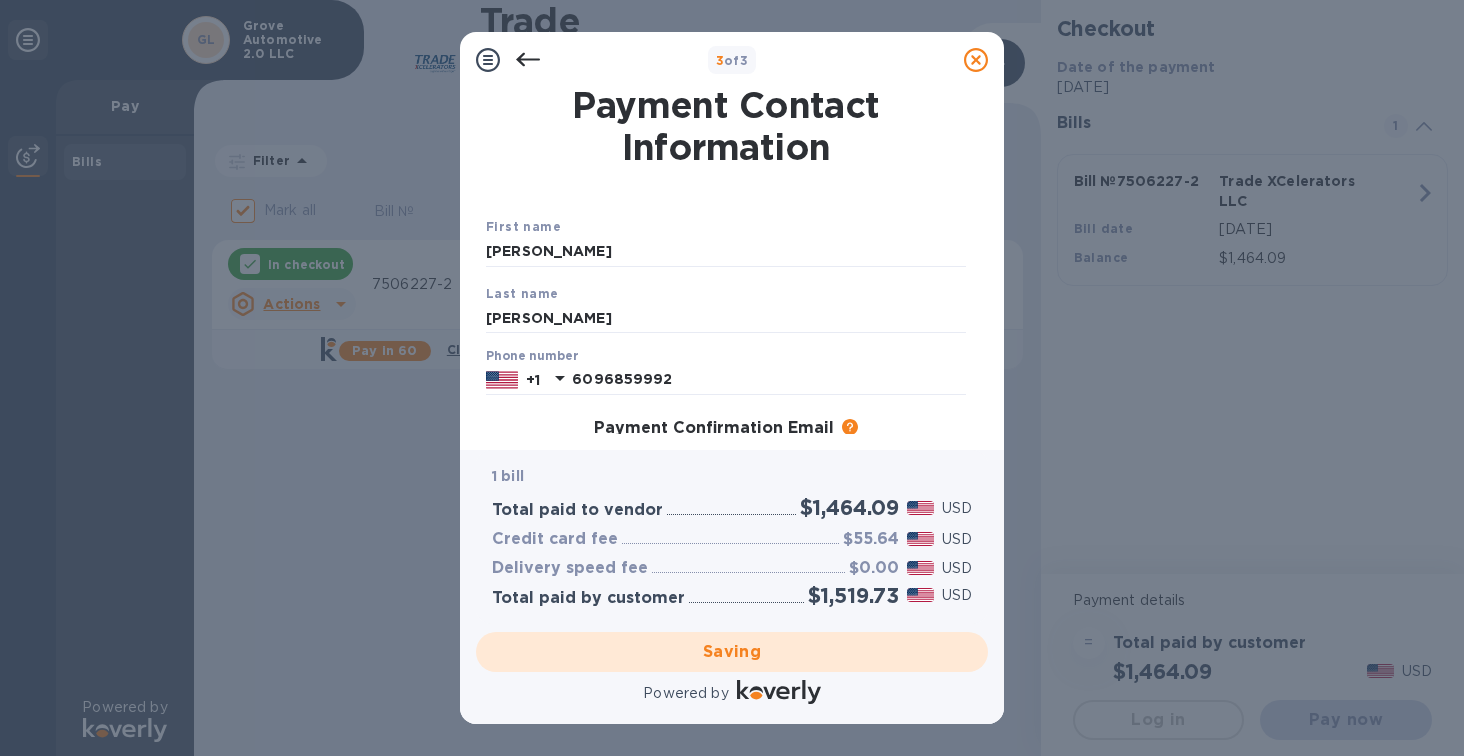 checkbox on "false" 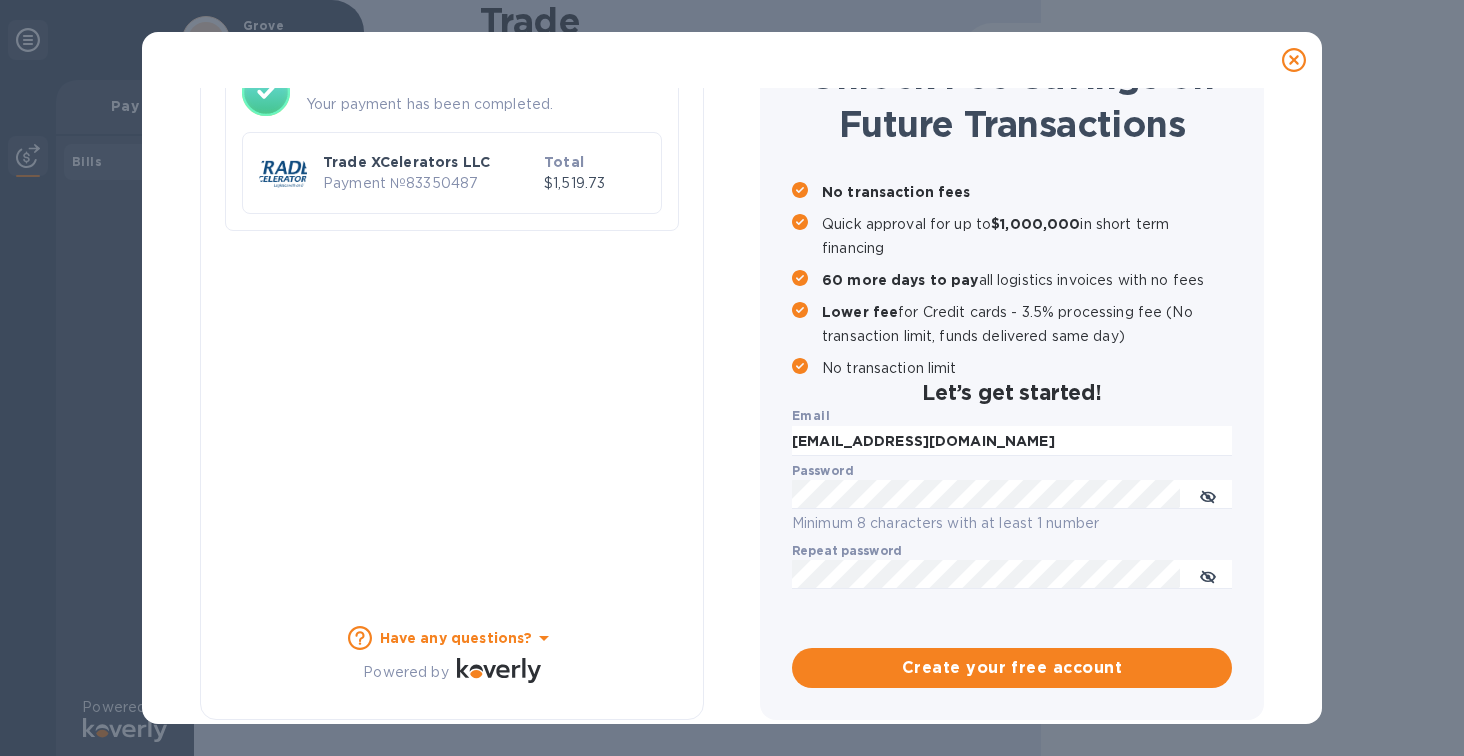 scroll, scrollTop: 0, scrollLeft: 0, axis: both 